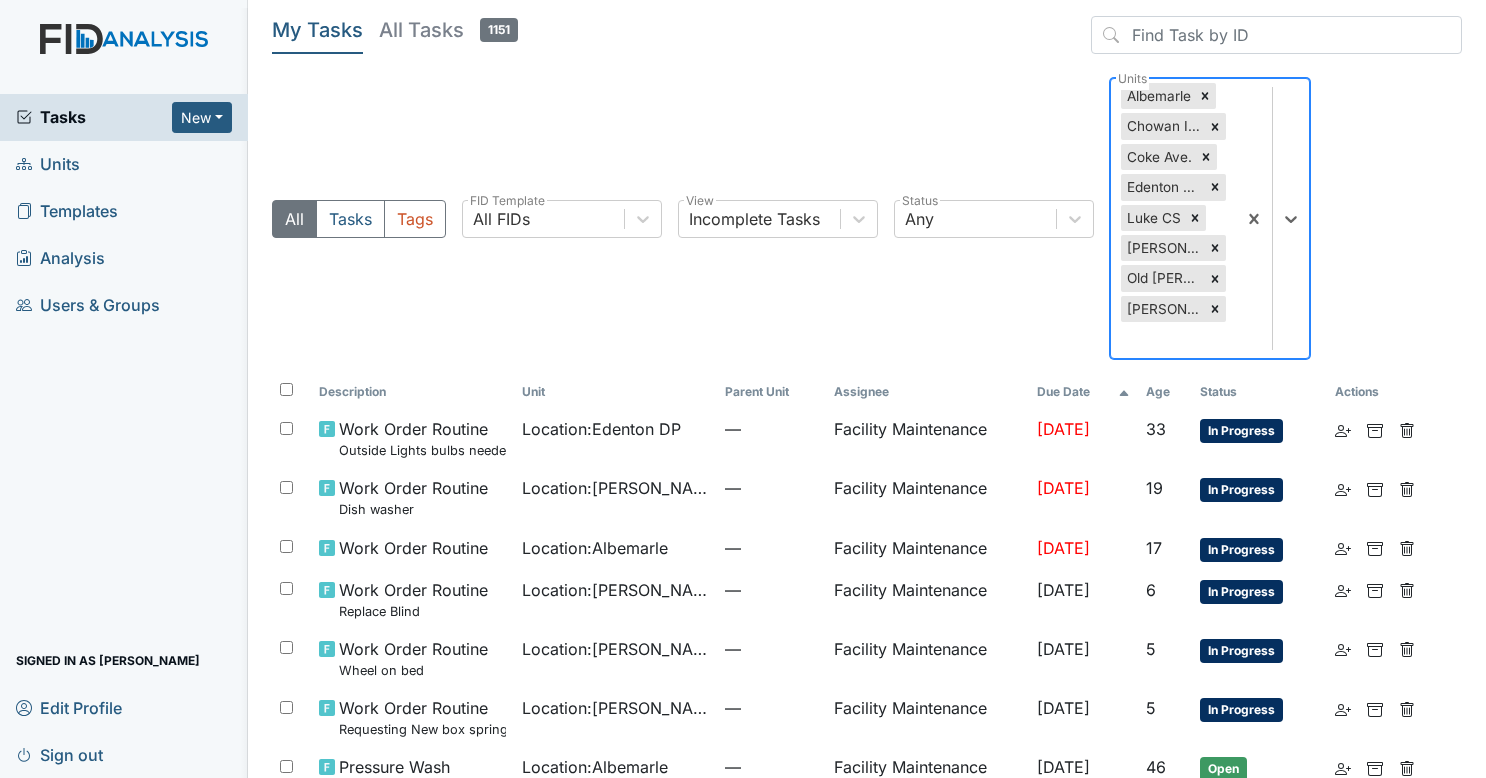 scroll, scrollTop: 0, scrollLeft: 0, axis: both 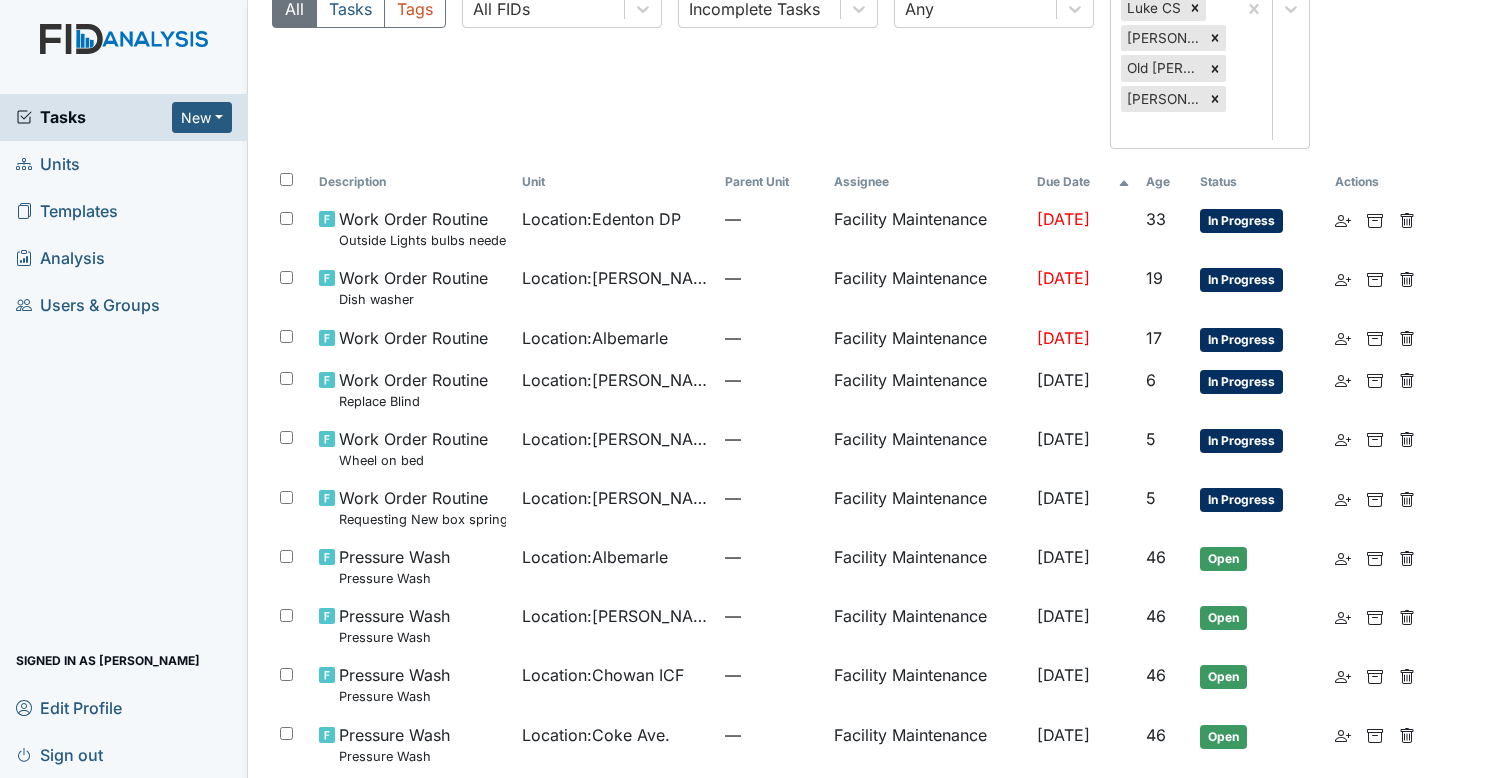 click on "Tasks
New
Form
Inspection
Document
Bundle" at bounding box center [124, 117] 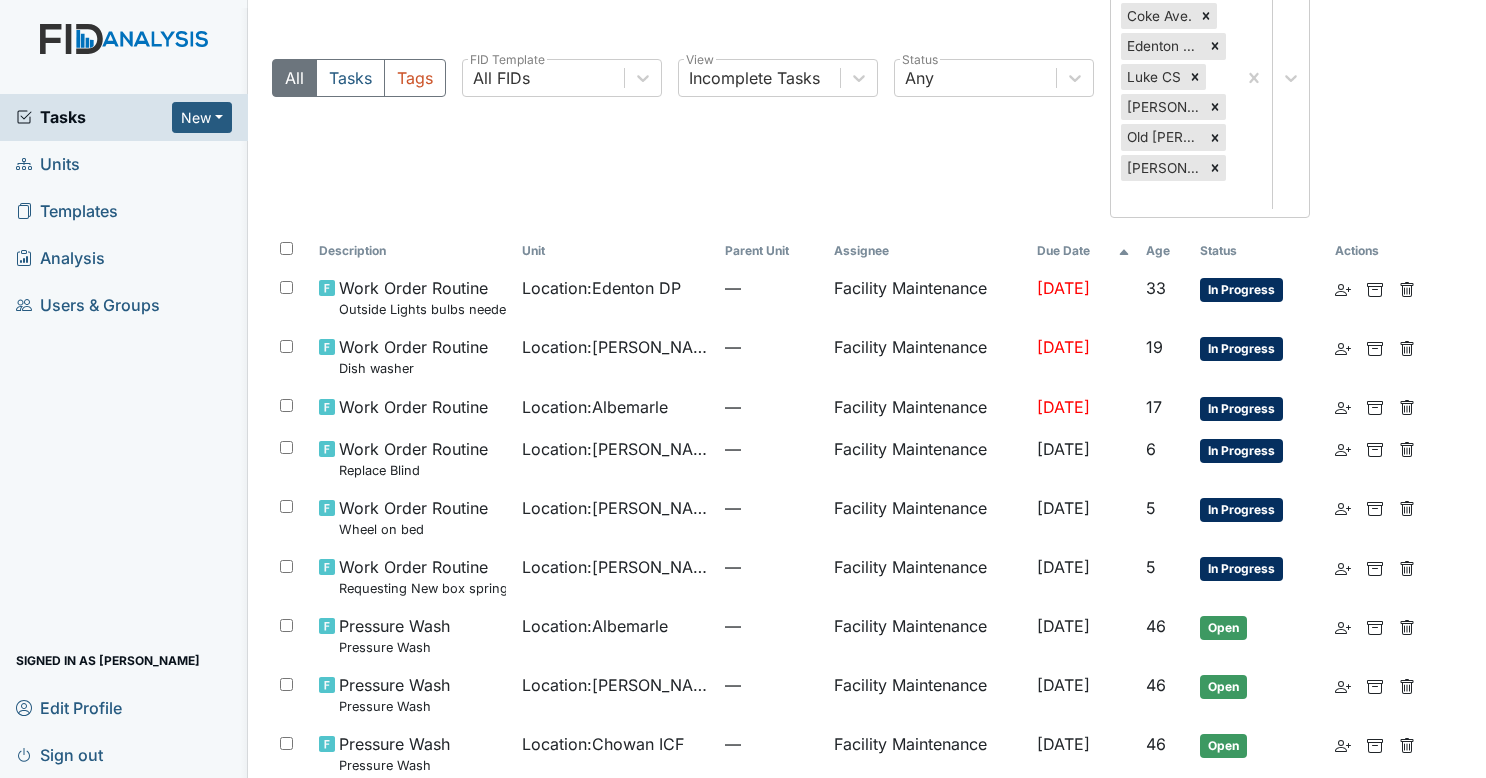 scroll, scrollTop: 140, scrollLeft: 0, axis: vertical 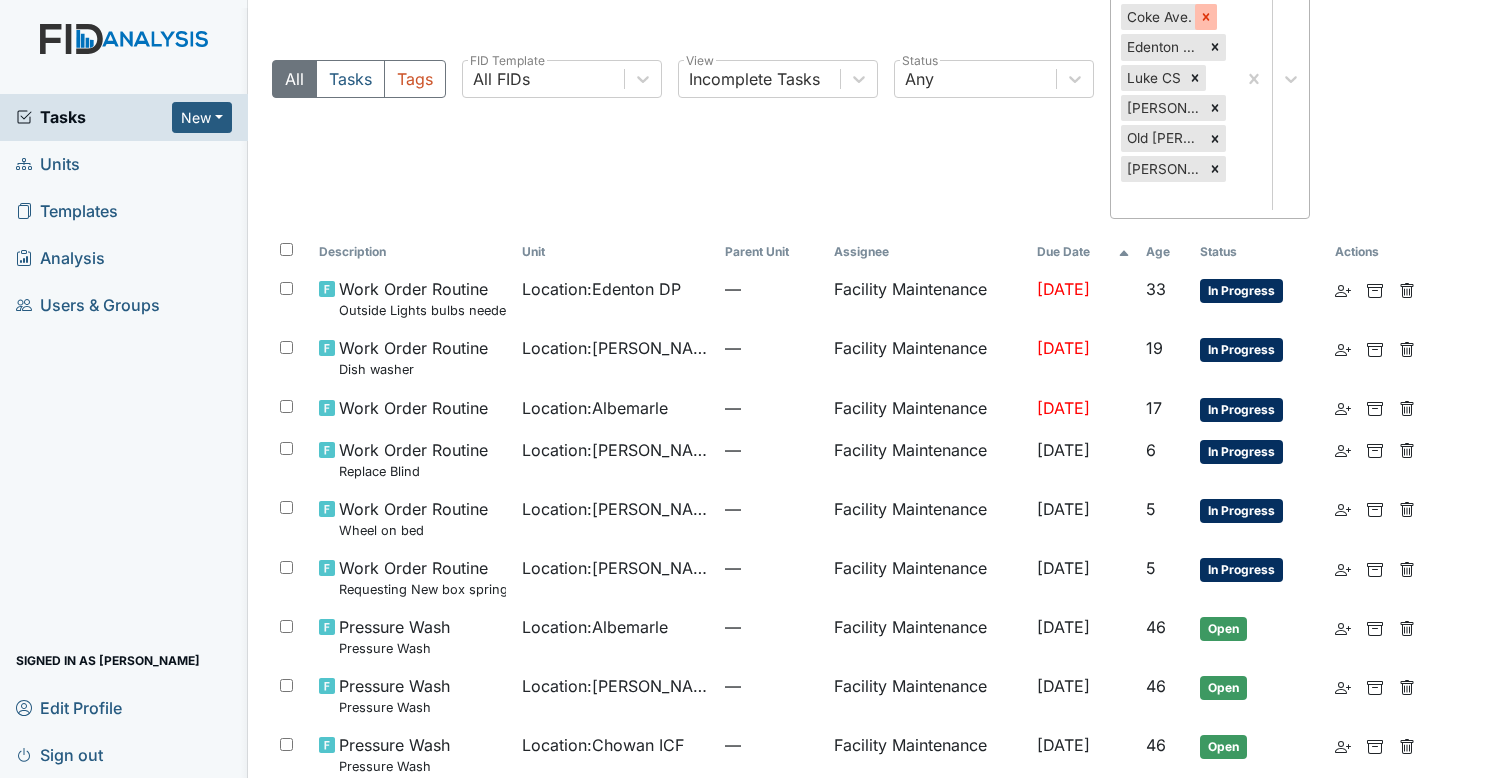 click 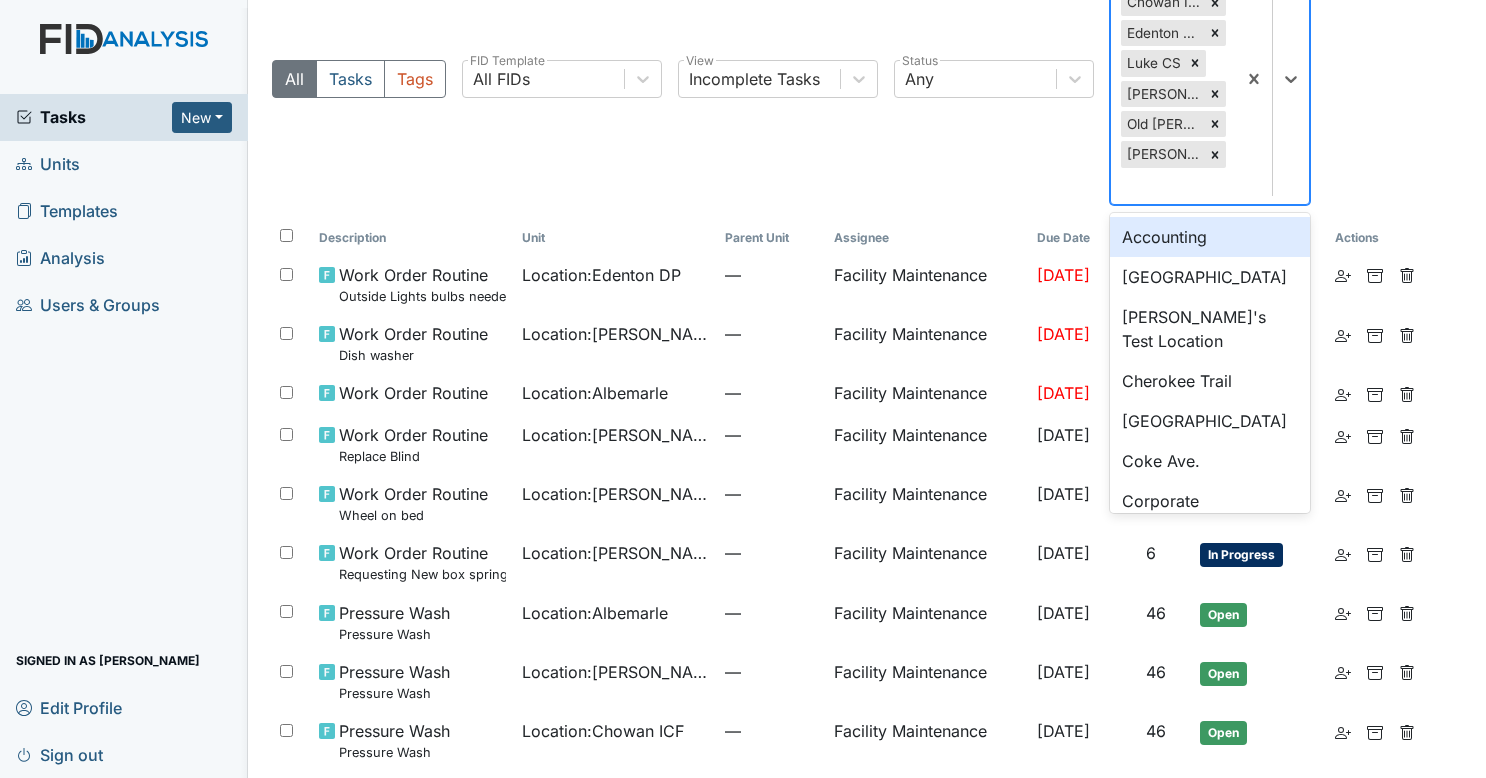 click on "Albemarle Chowan ICF Edenton DP Luke CS Luke St. ICF Old Roper Rd. Wilson St." at bounding box center (1173, 79) 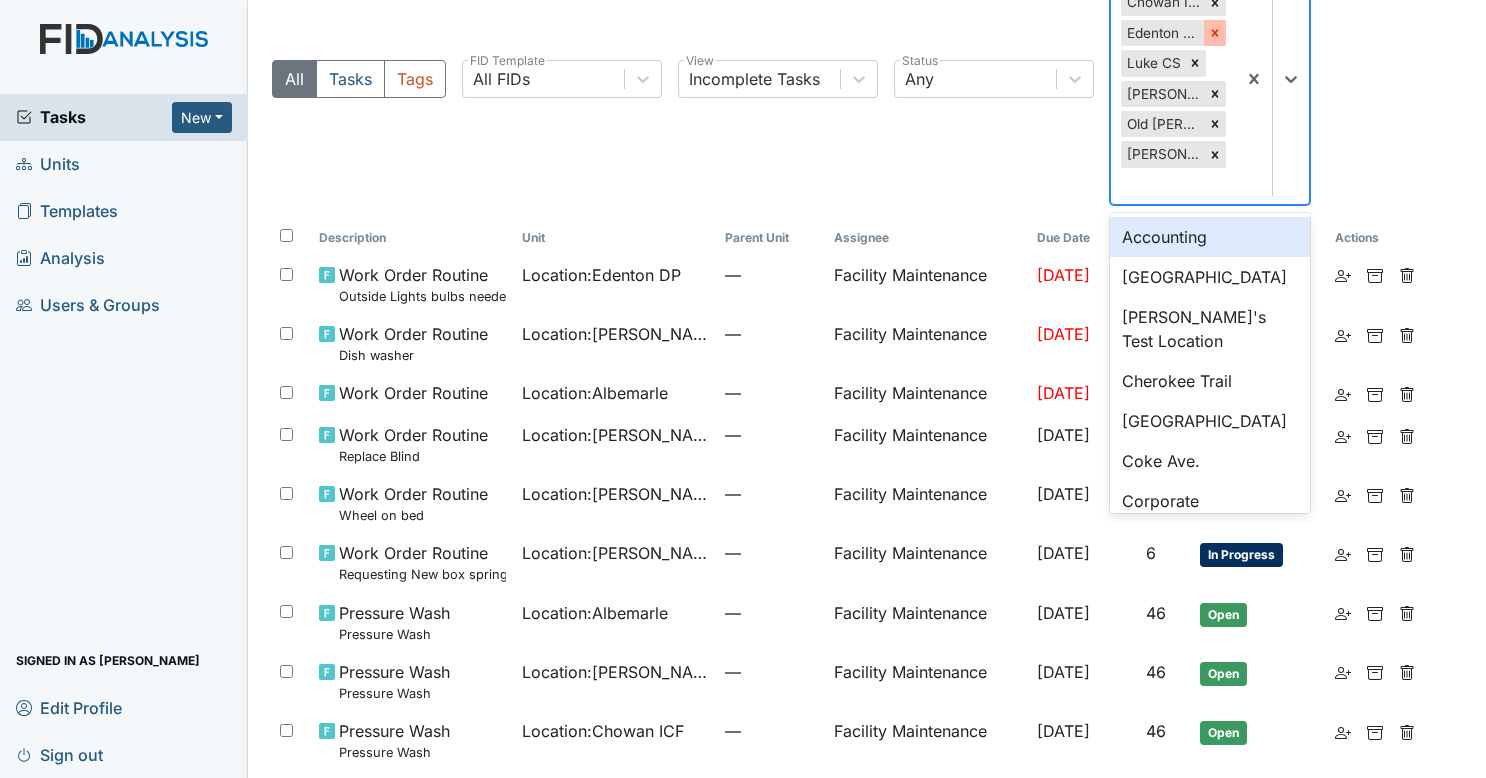 click at bounding box center [1215, 33] 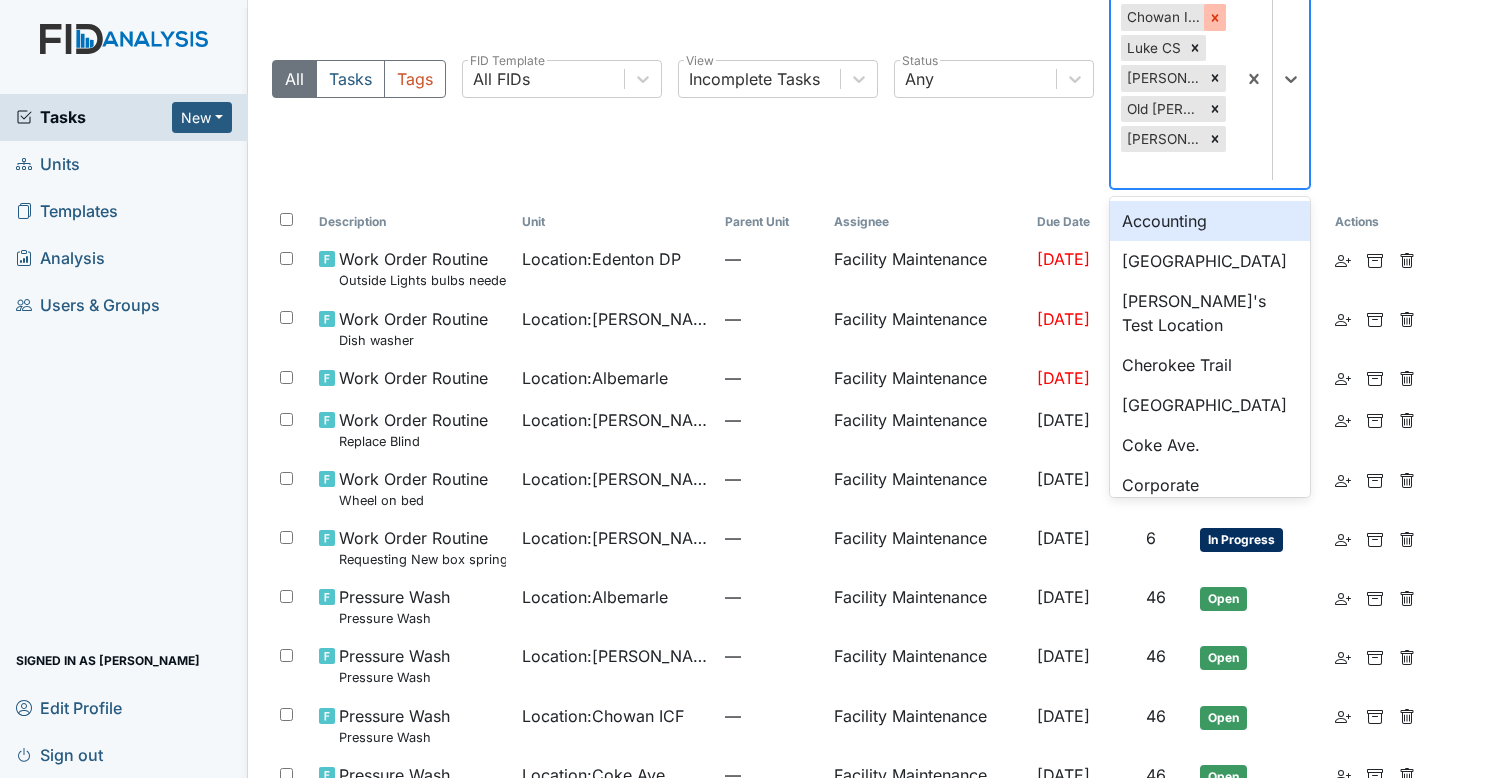 click 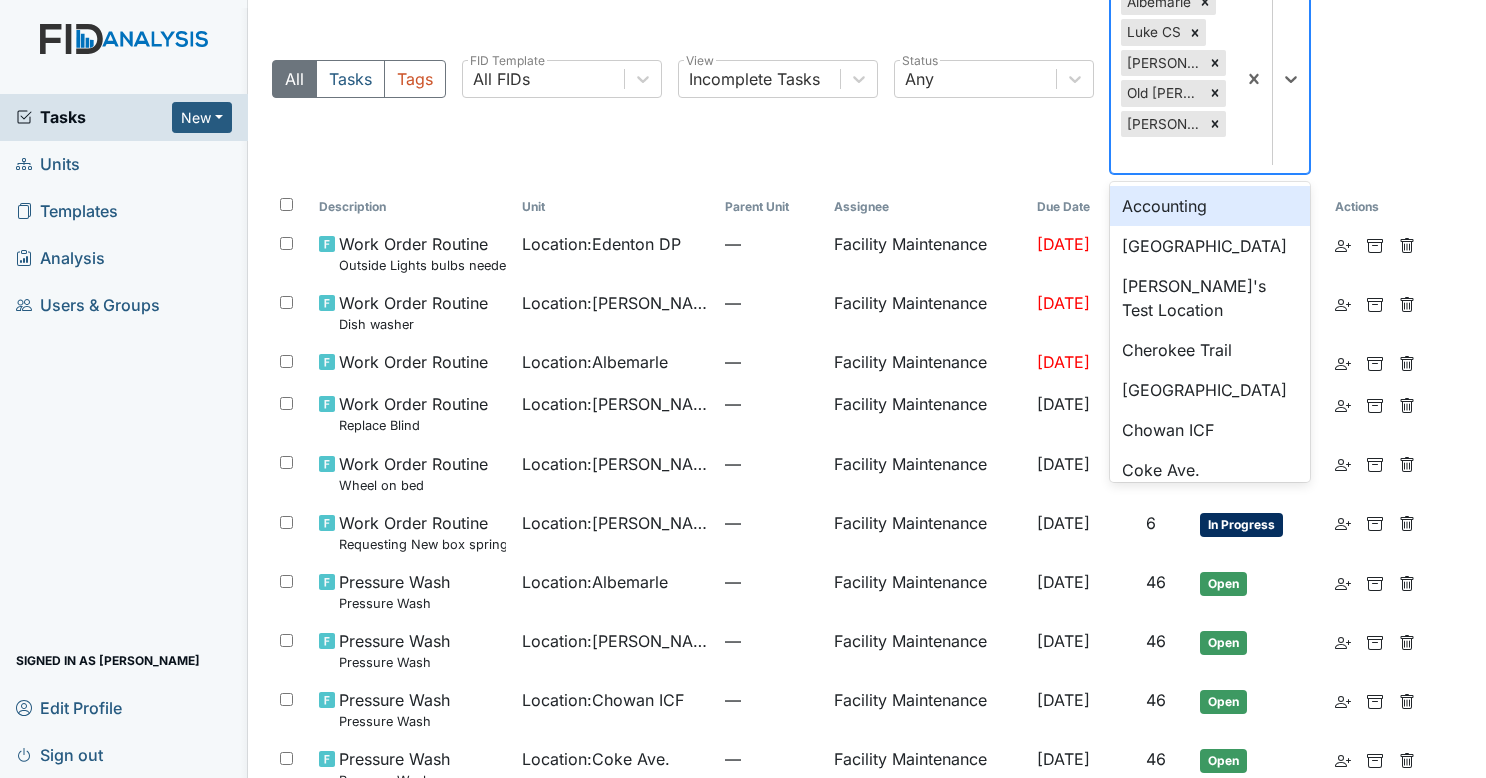 click on "Albemarle Luke CS Luke St. ICF Old Roper Rd. Wilson St." at bounding box center [1173, 79] 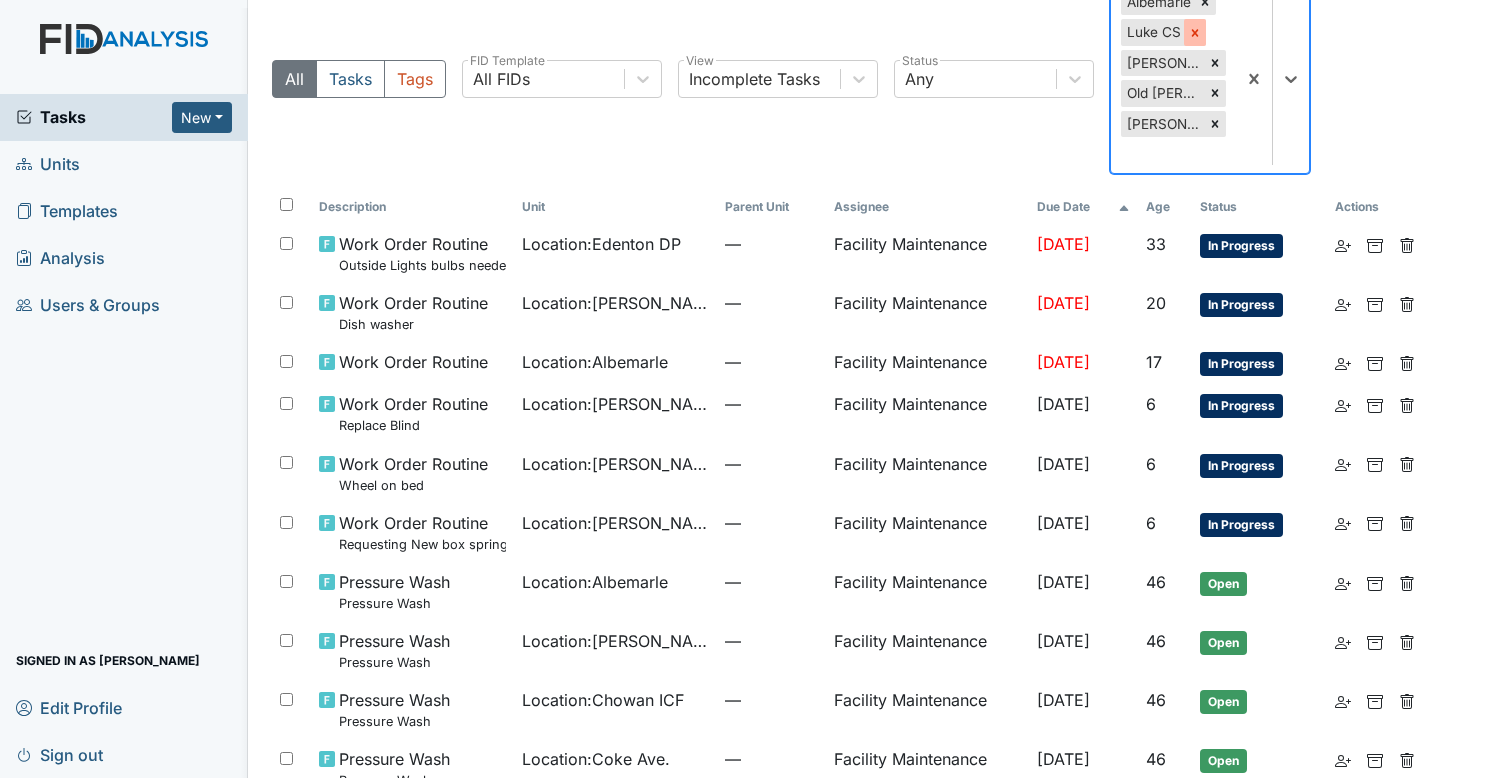 click 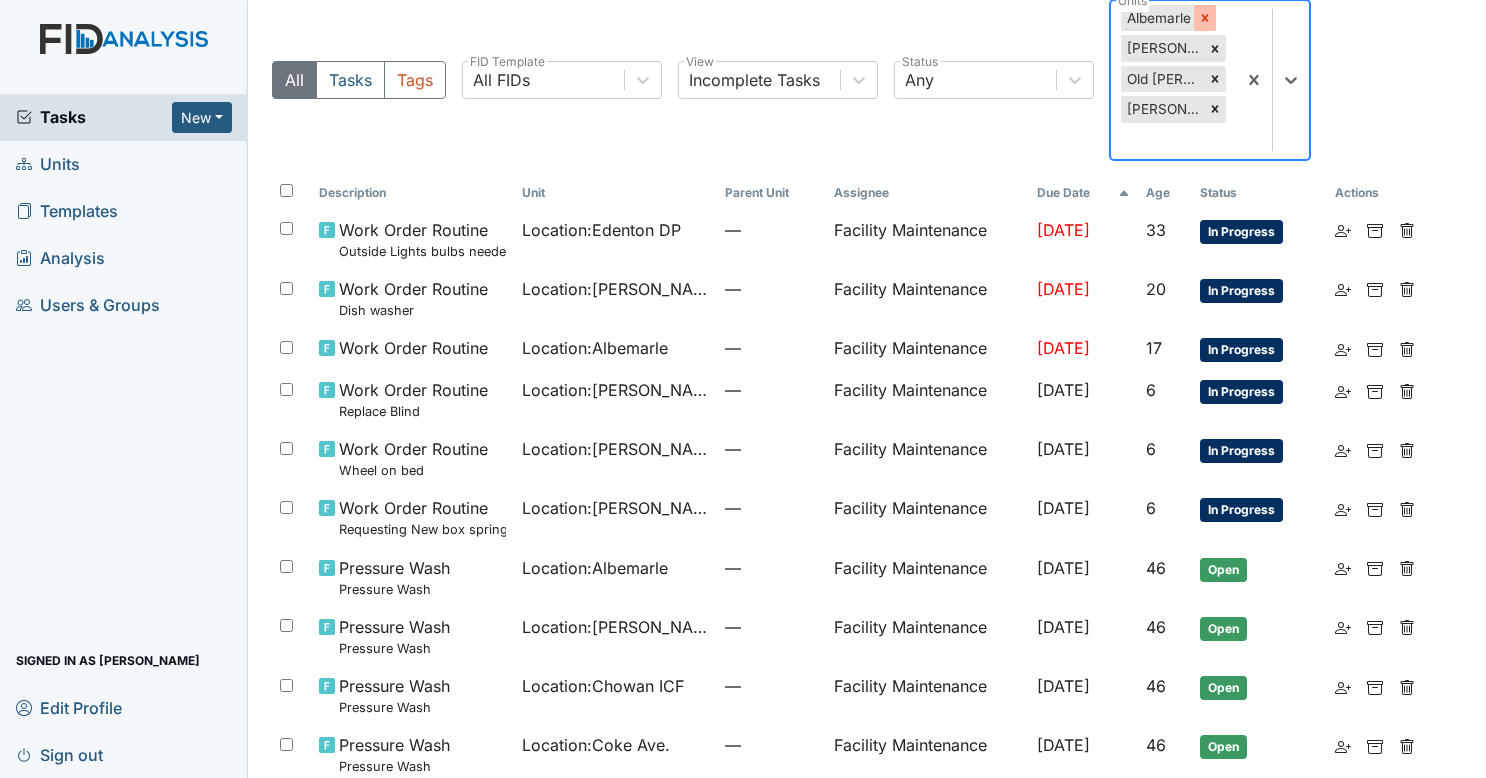 click 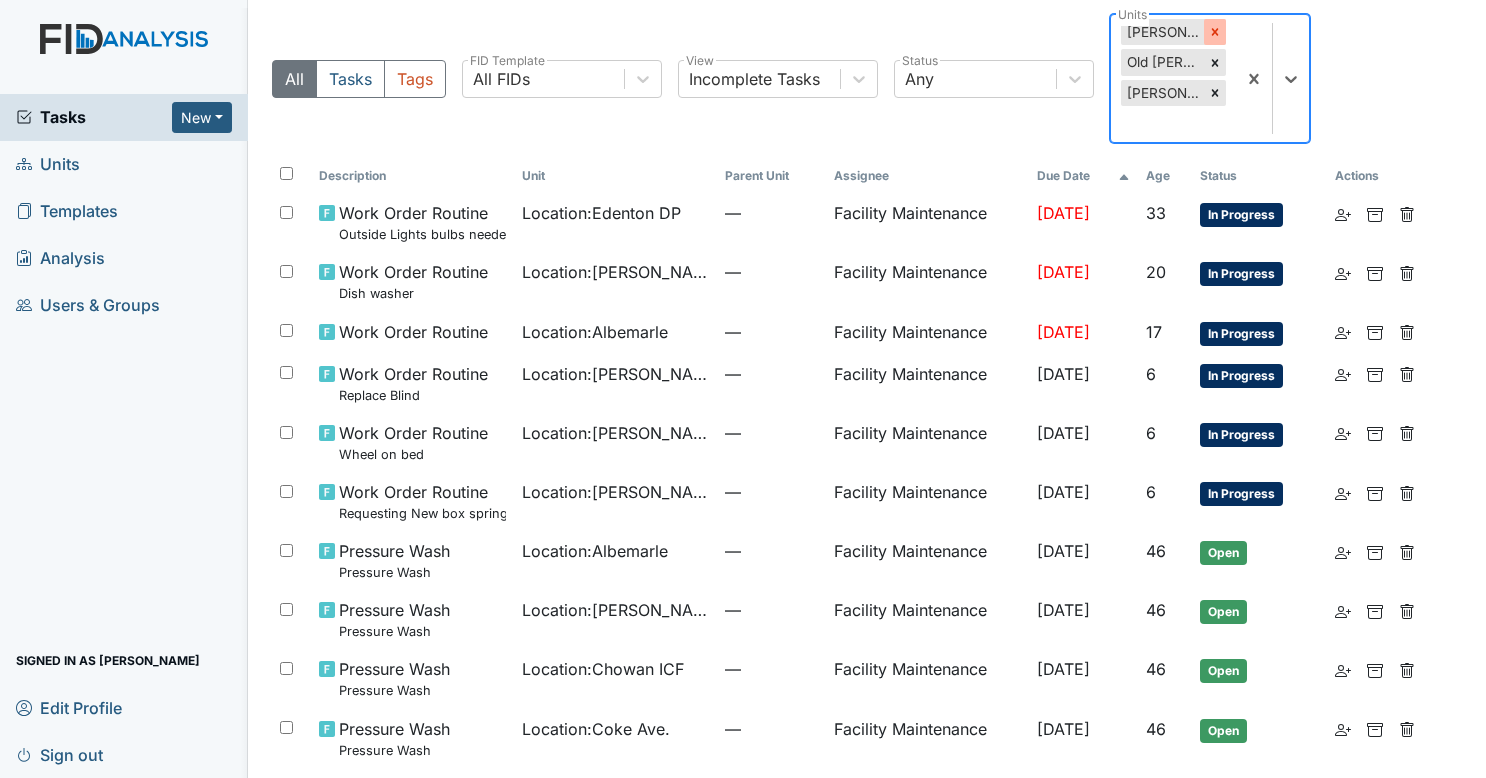 click 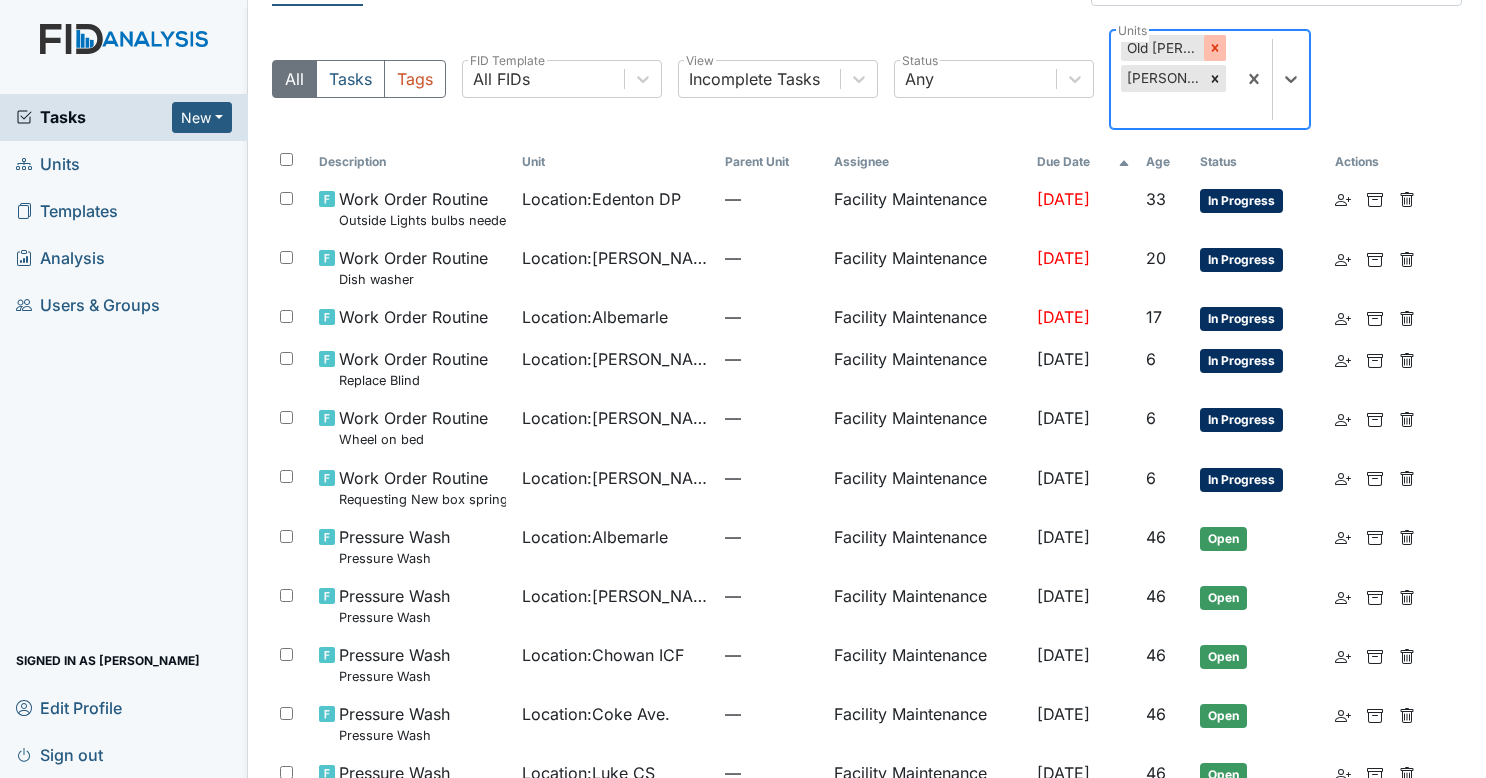click 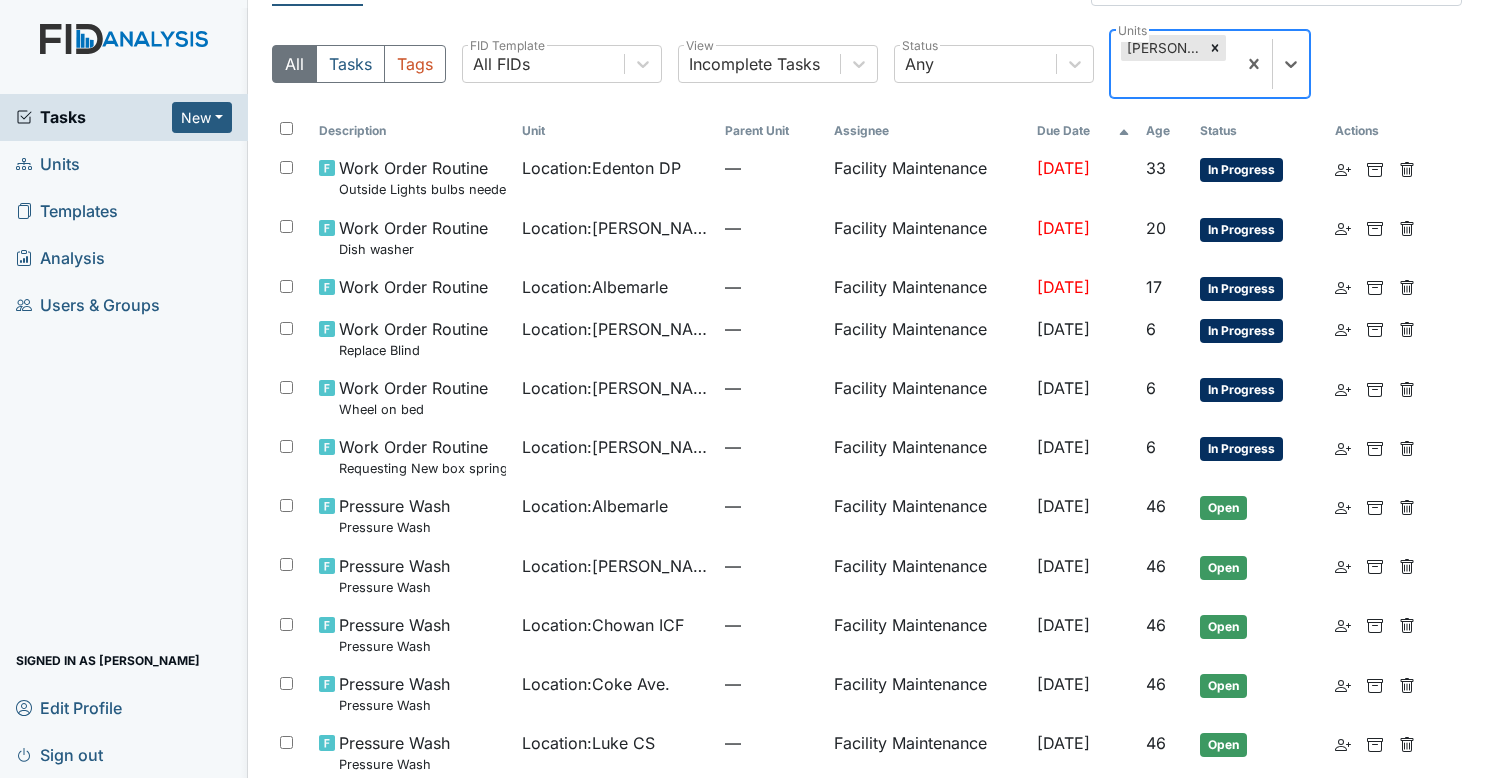 scroll, scrollTop: 34, scrollLeft: 0, axis: vertical 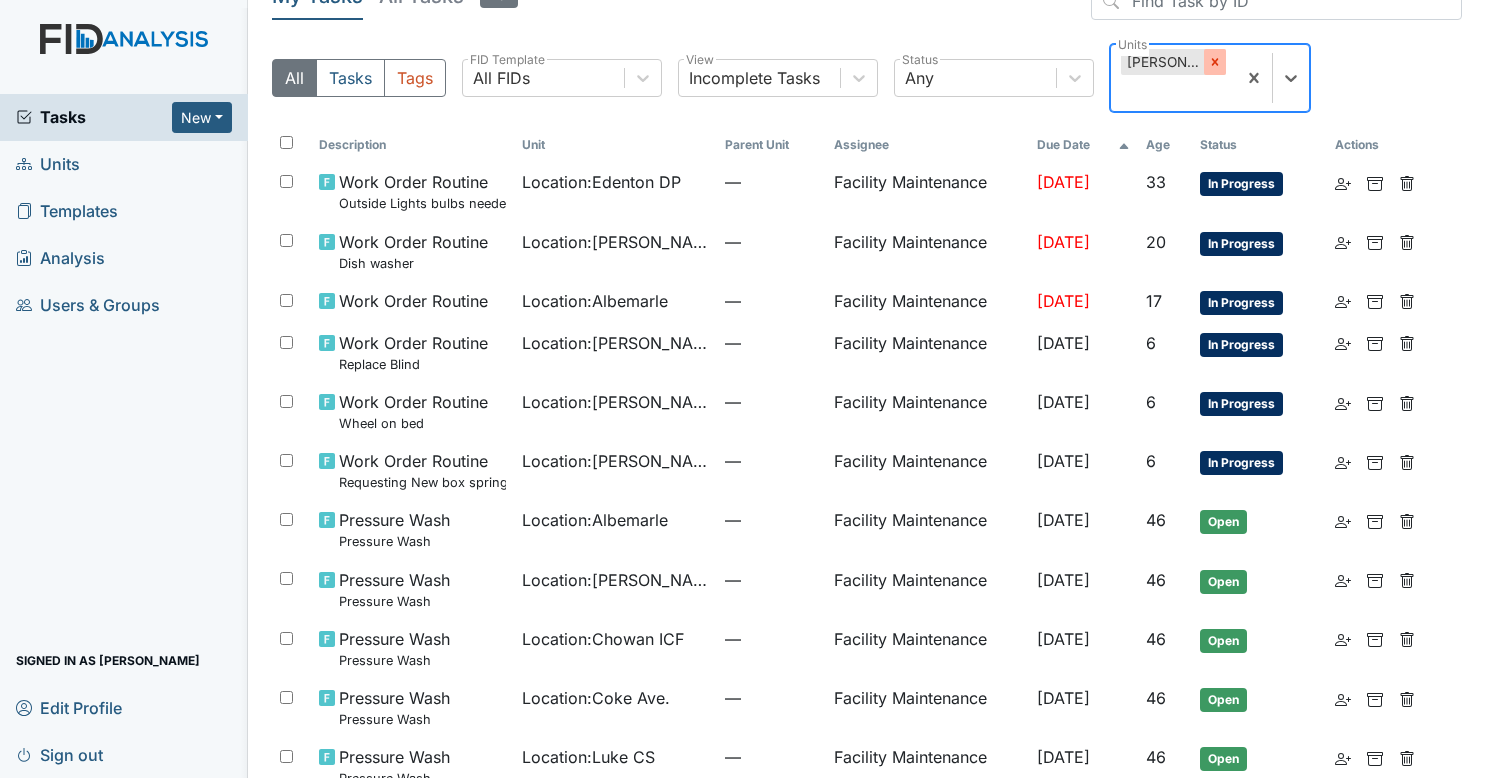 click at bounding box center (1215, 62) 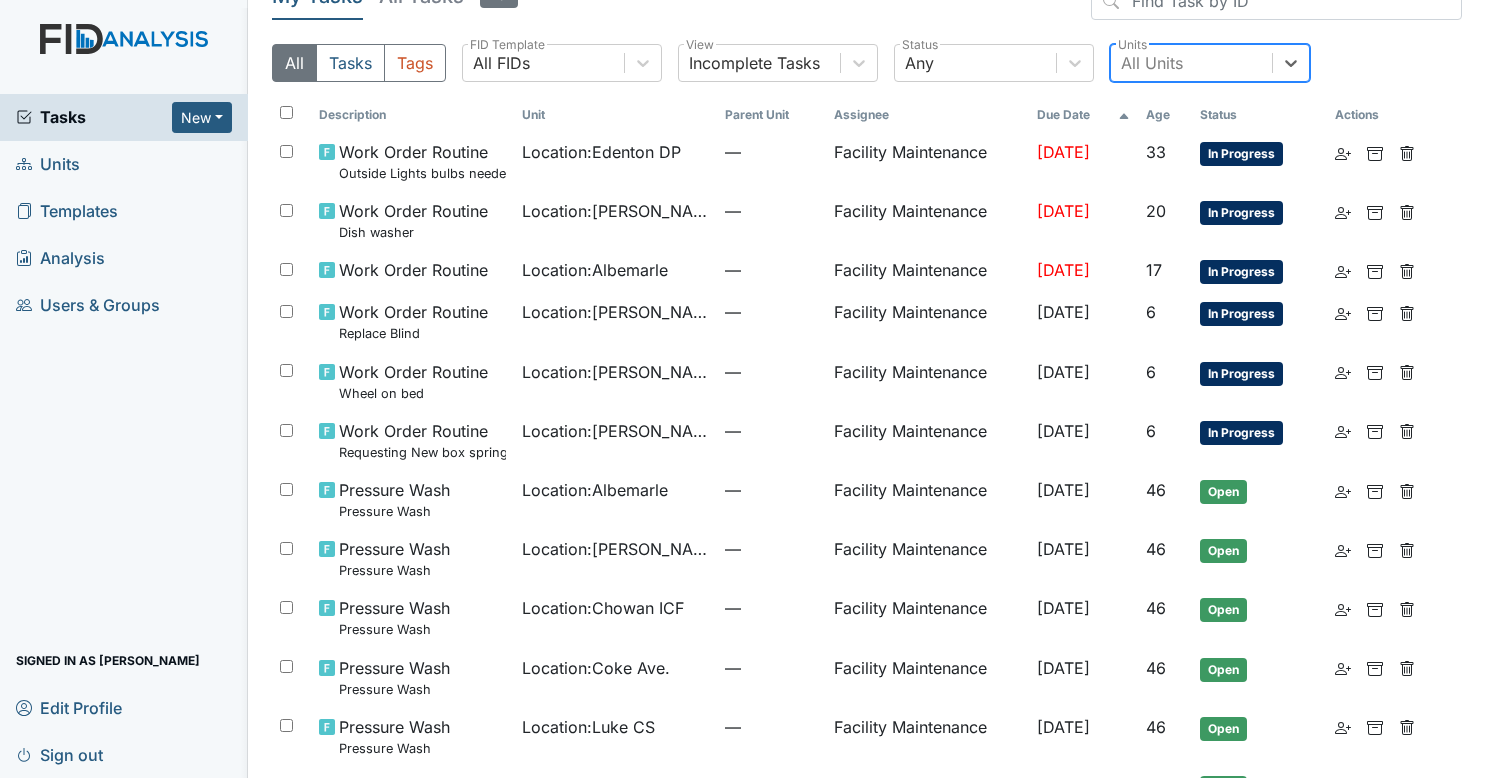 click on "Units" at bounding box center [124, 164] 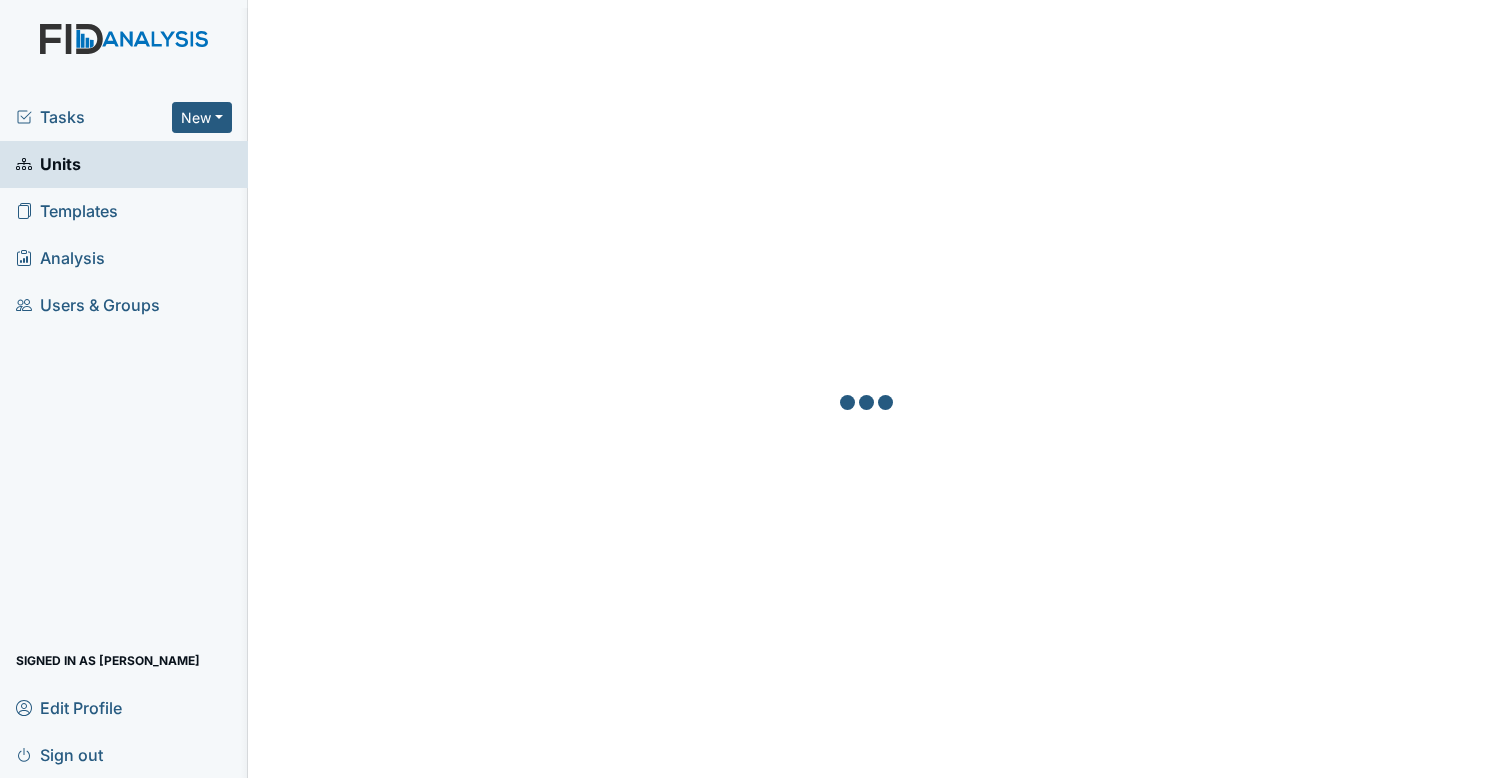 scroll, scrollTop: 0, scrollLeft: 0, axis: both 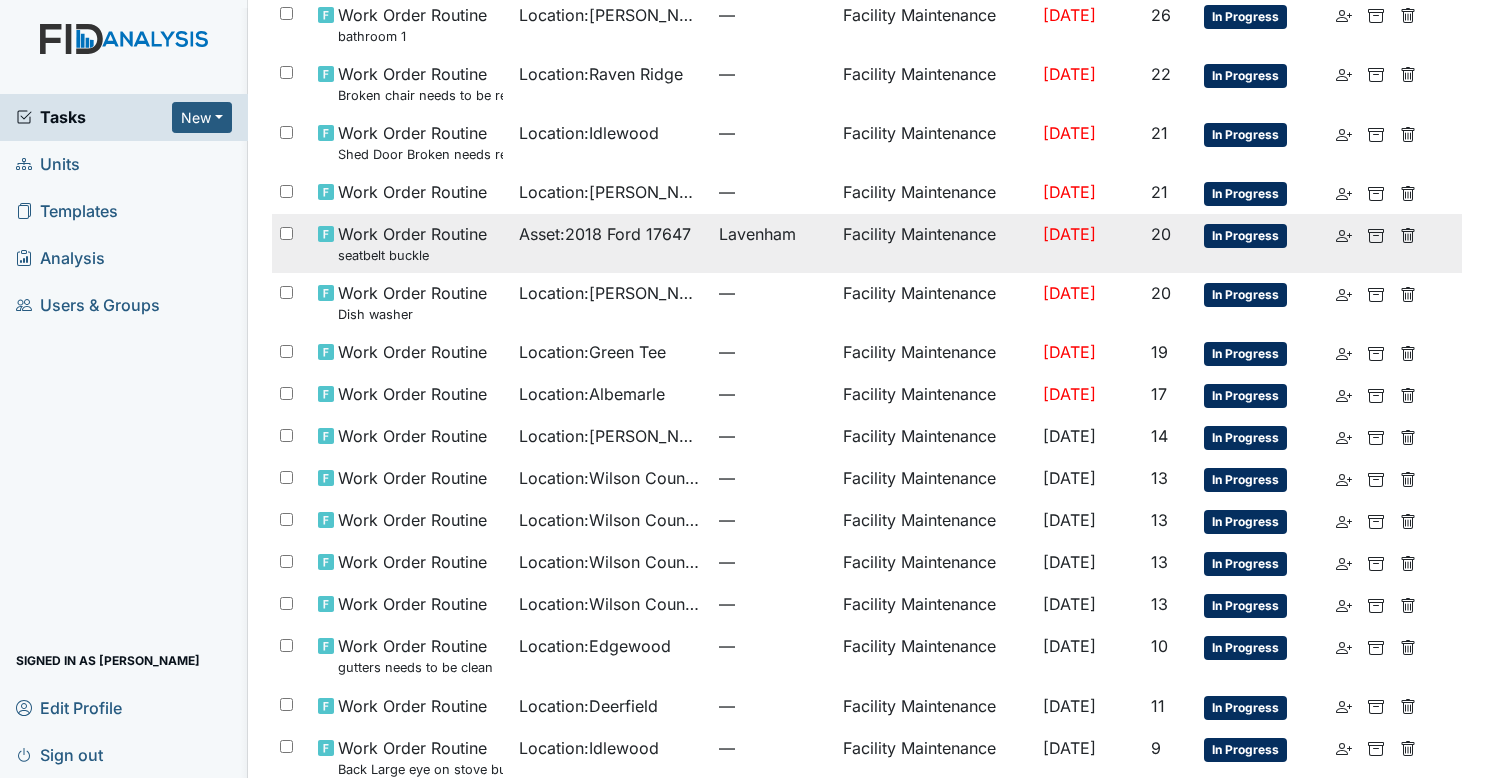 click on "Asset :  2018	Ford	17647" at bounding box center (611, 243) 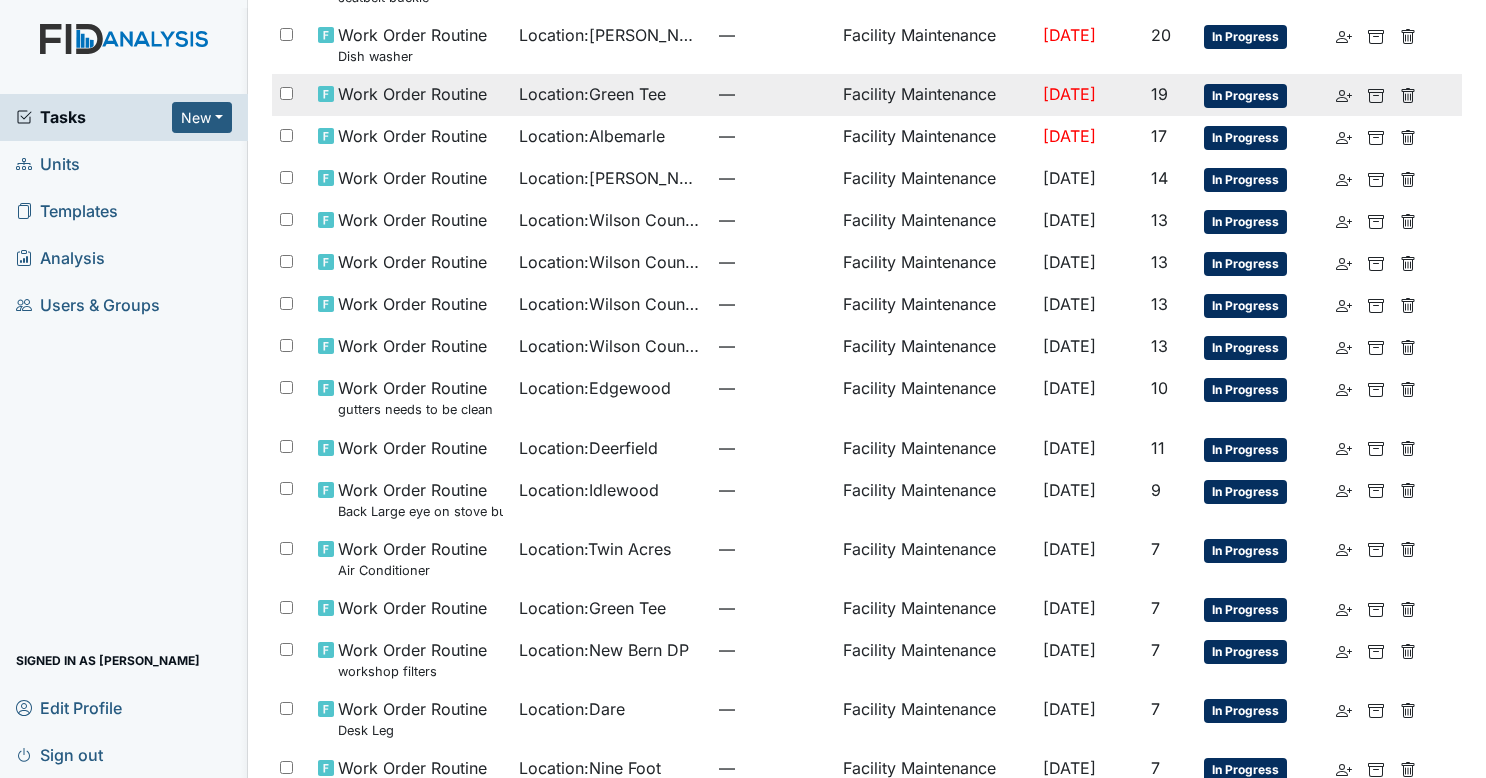 scroll, scrollTop: 953, scrollLeft: 0, axis: vertical 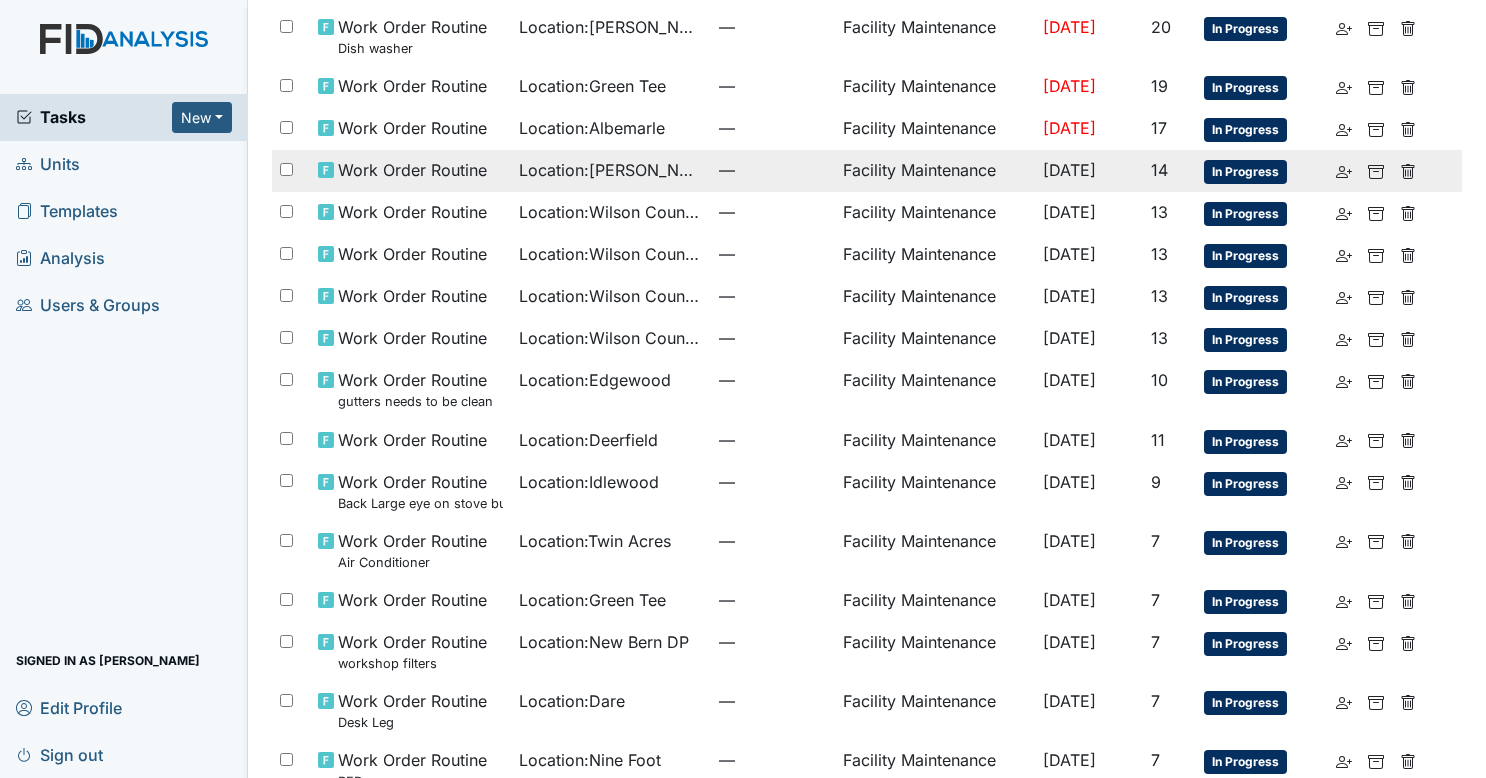 click on "Location :  Lockwood" at bounding box center [611, 171] 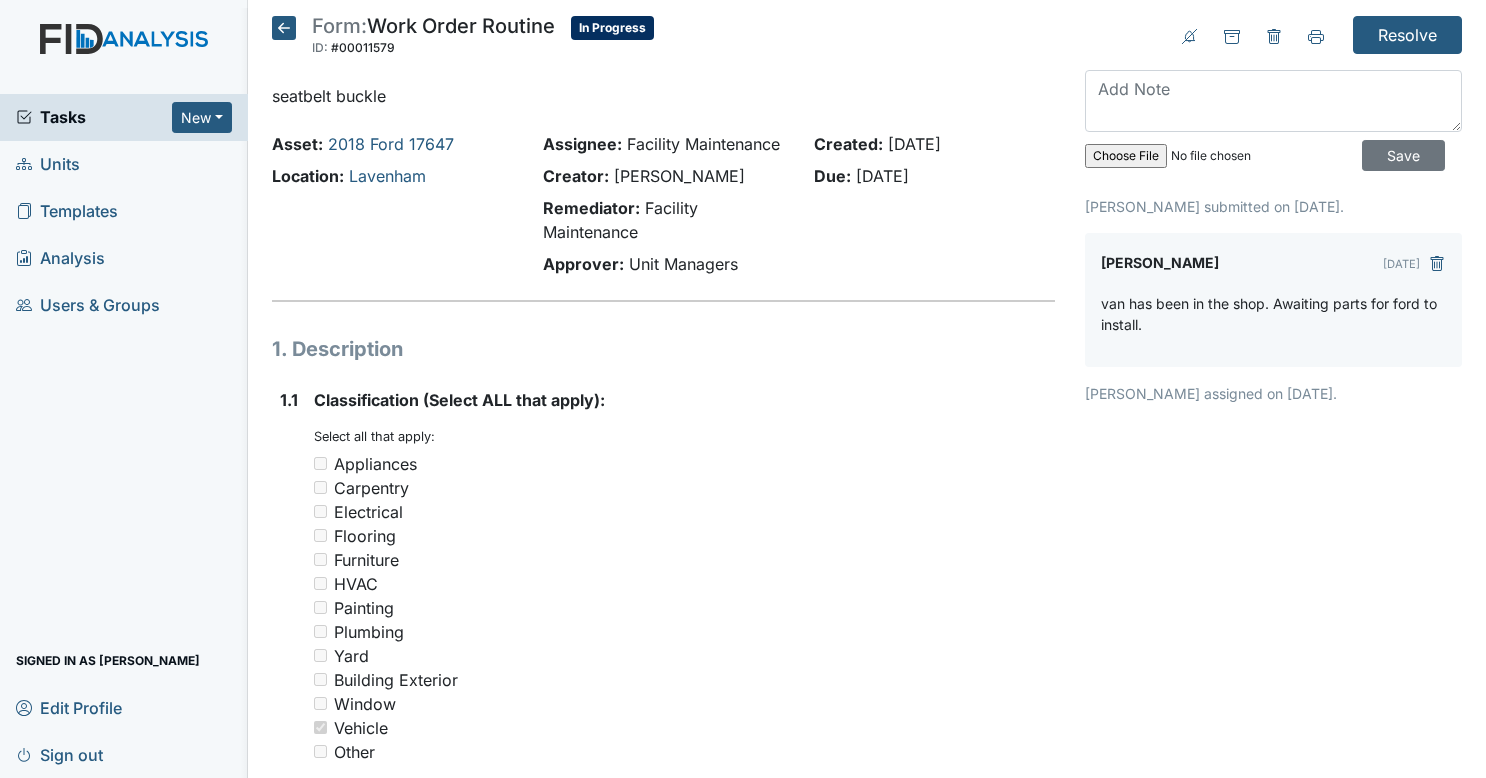 scroll, scrollTop: 0, scrollLeft: 0, axis: both 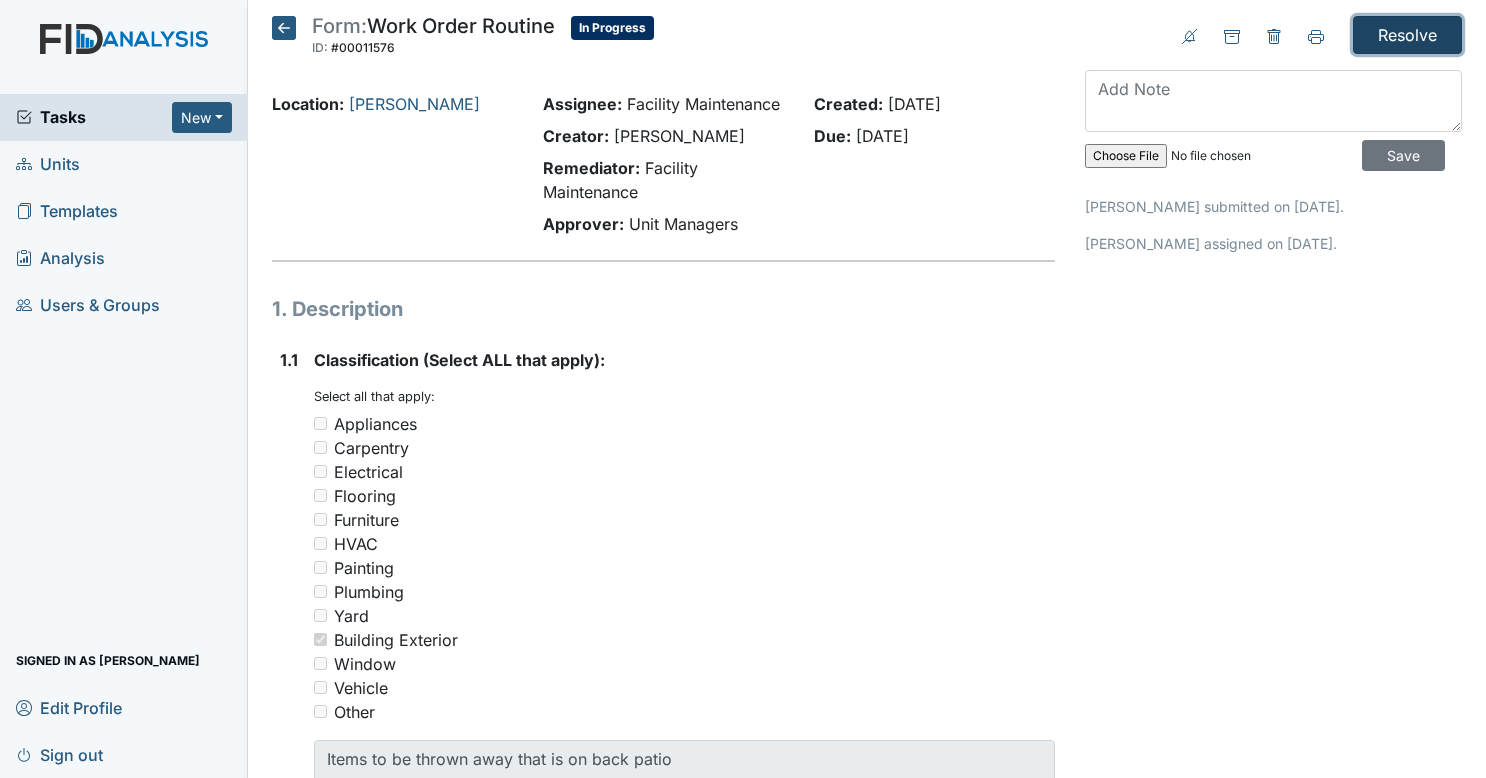 click on "Resolve" at bounding box center (1407, 35) 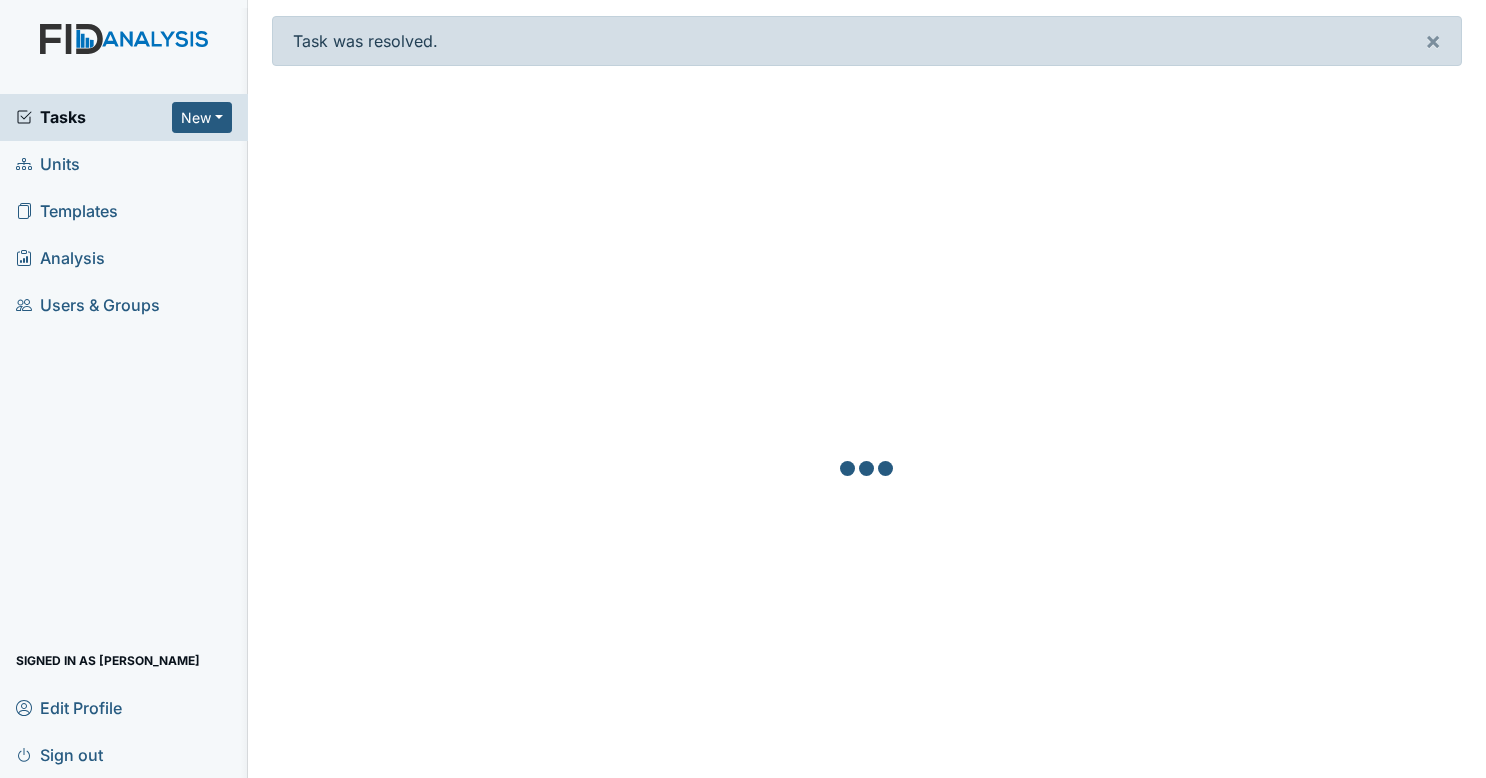 scroll, scrollTop: 0, scrollLeft: 0, axis: both 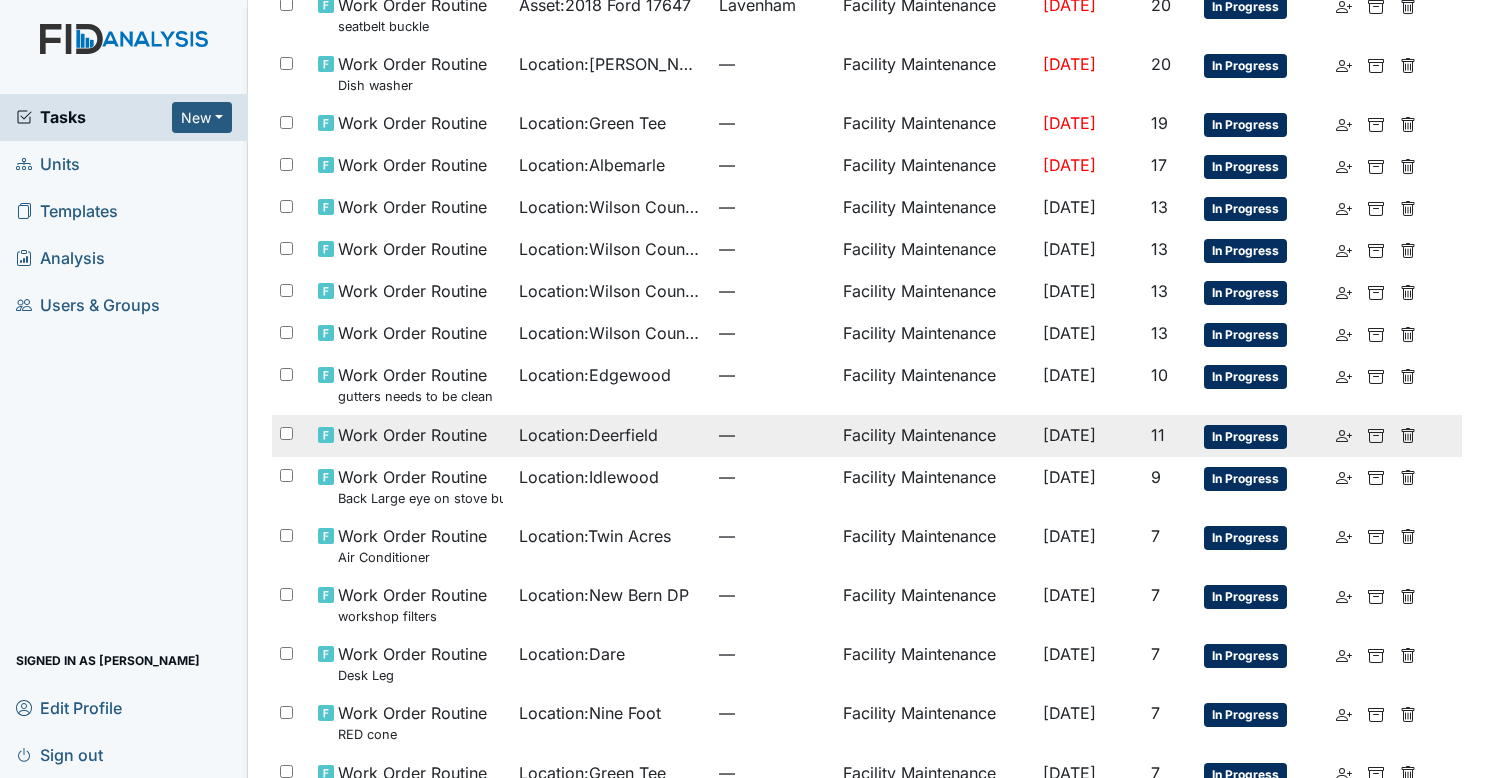 click on "Location :  Twin Acres" at bounding box center (595, 536) 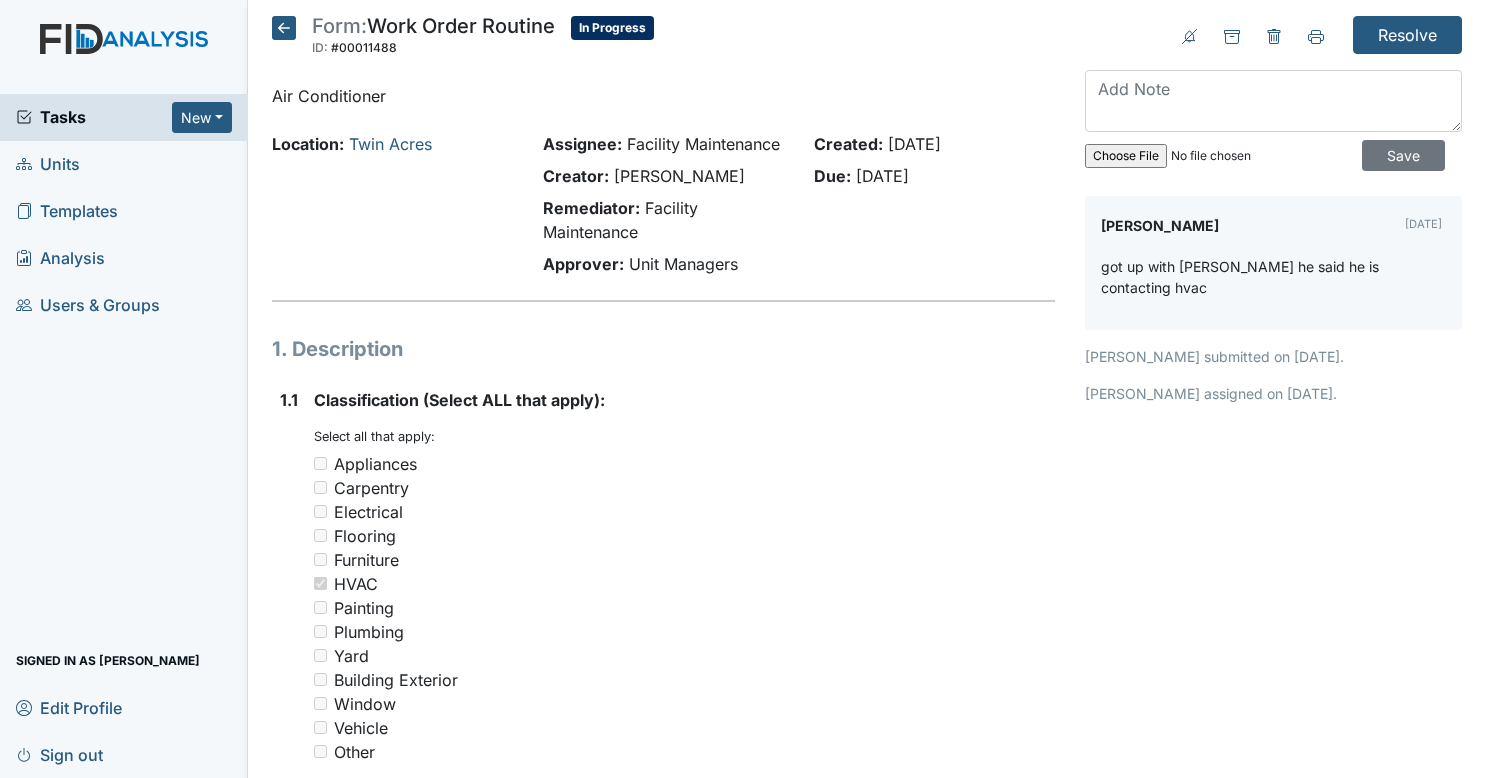 scroll, scrollTop: 0, scrollLeft: 0, axis: both 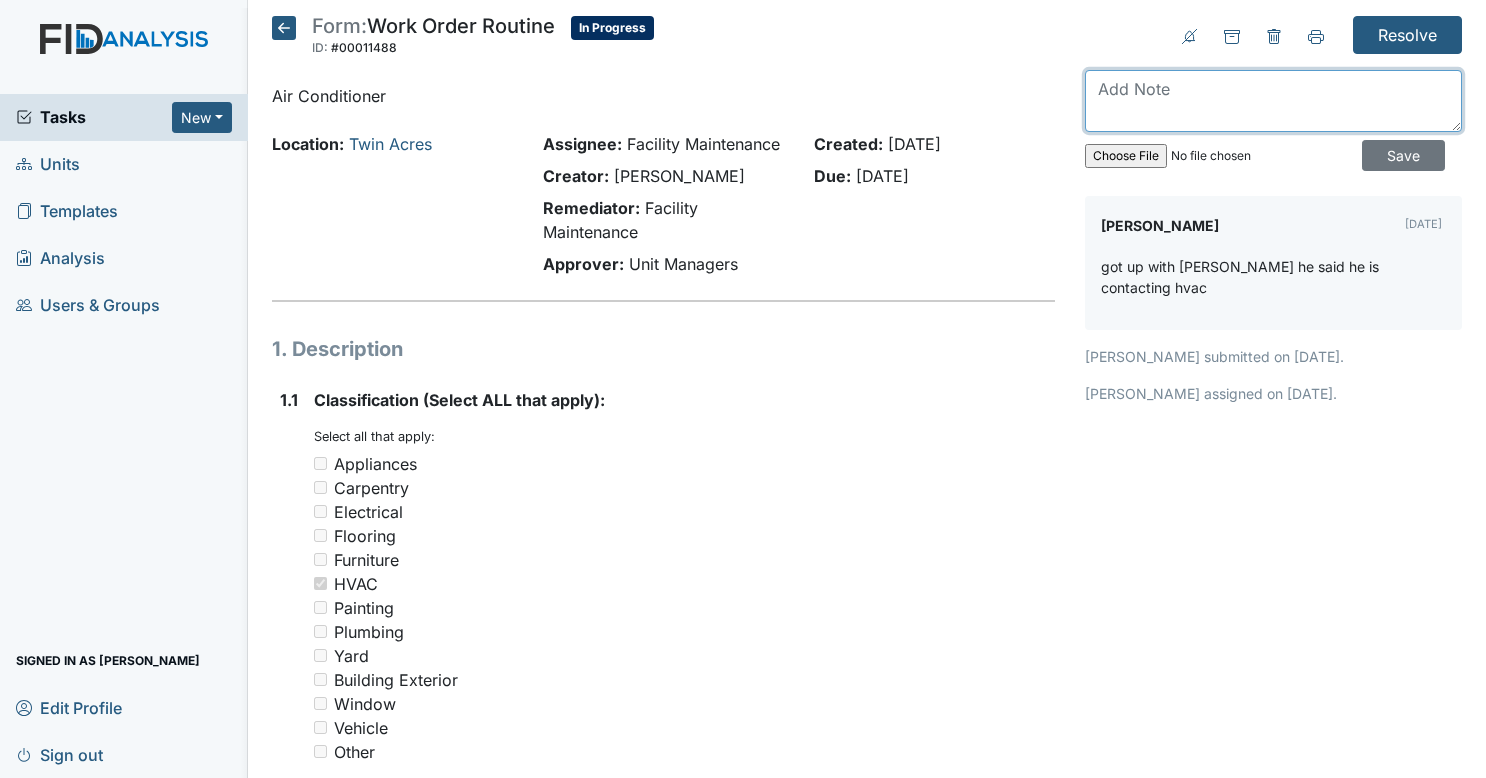 click at bounding box center [1273, 101] 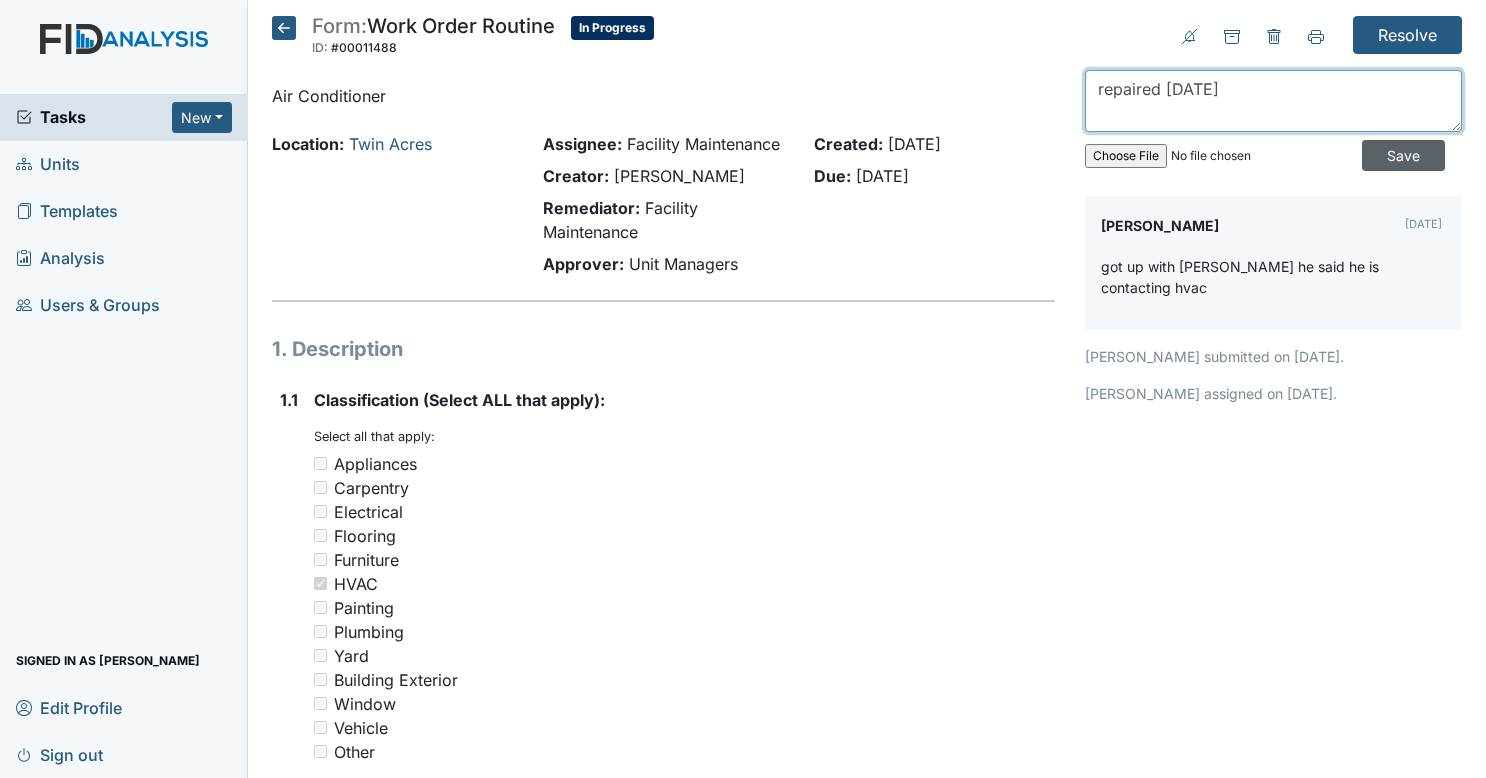 type on "repaired today" 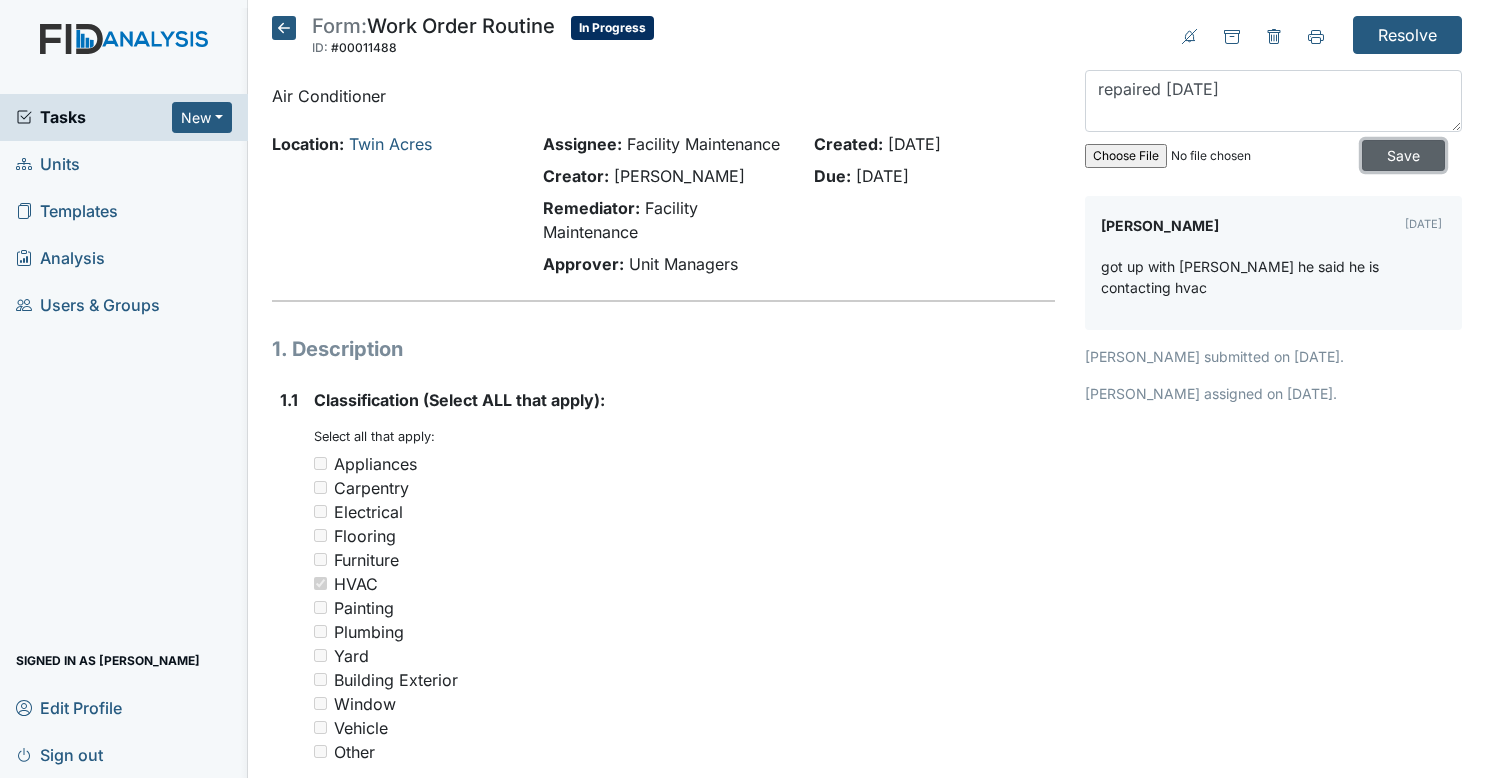 click on "Save" at bounding box center (1403, 155) 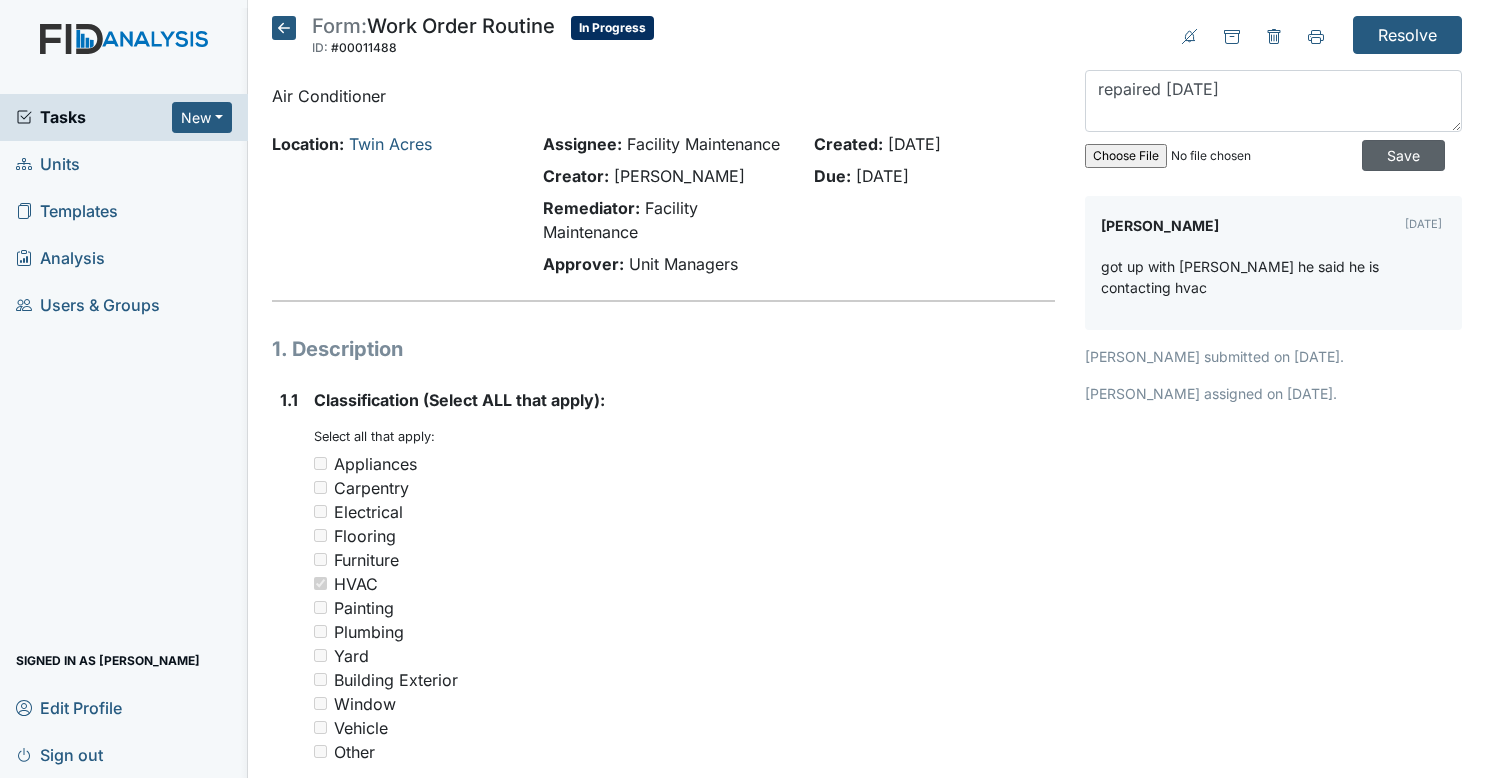 type 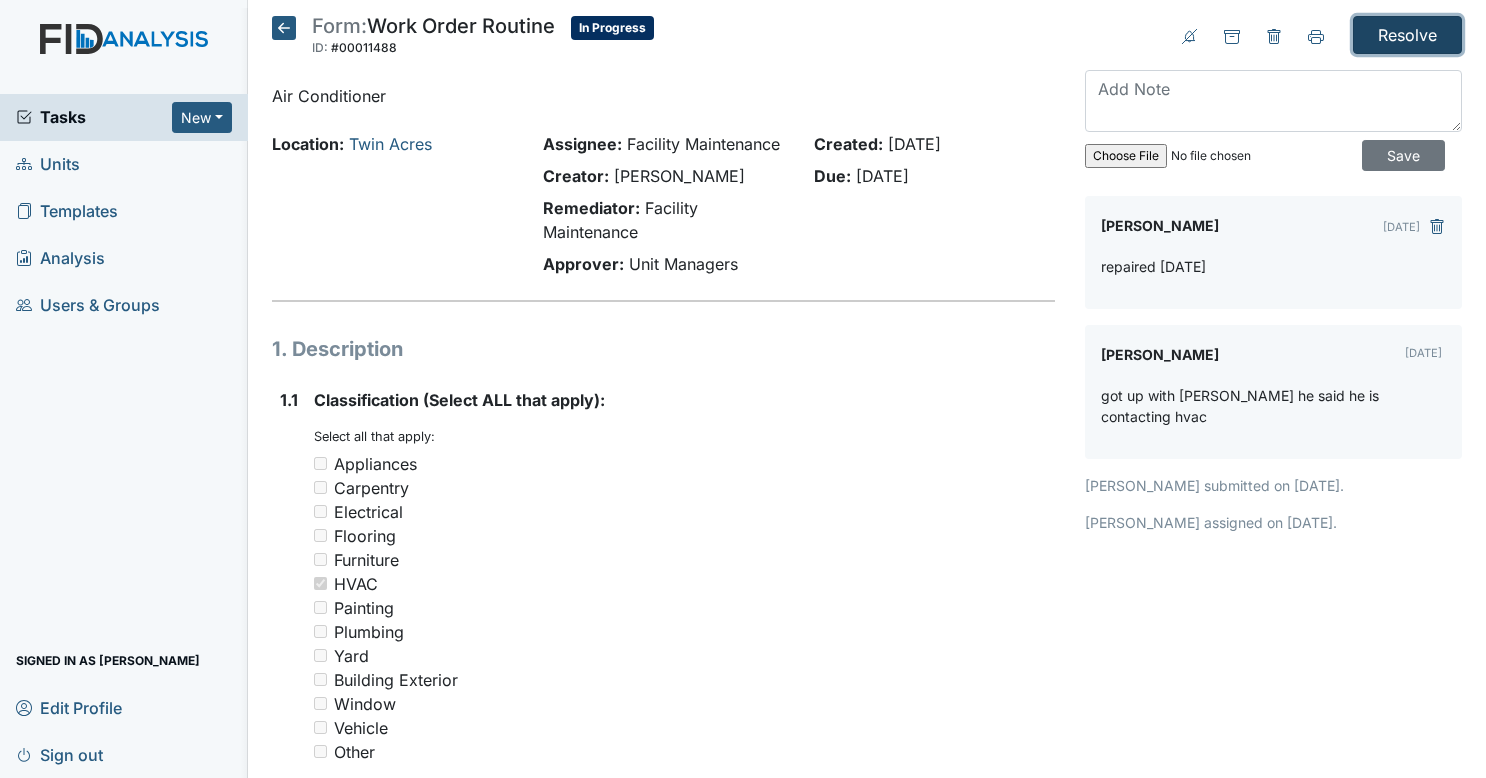 click on "Resolve" at bounding box center [1407, 35] 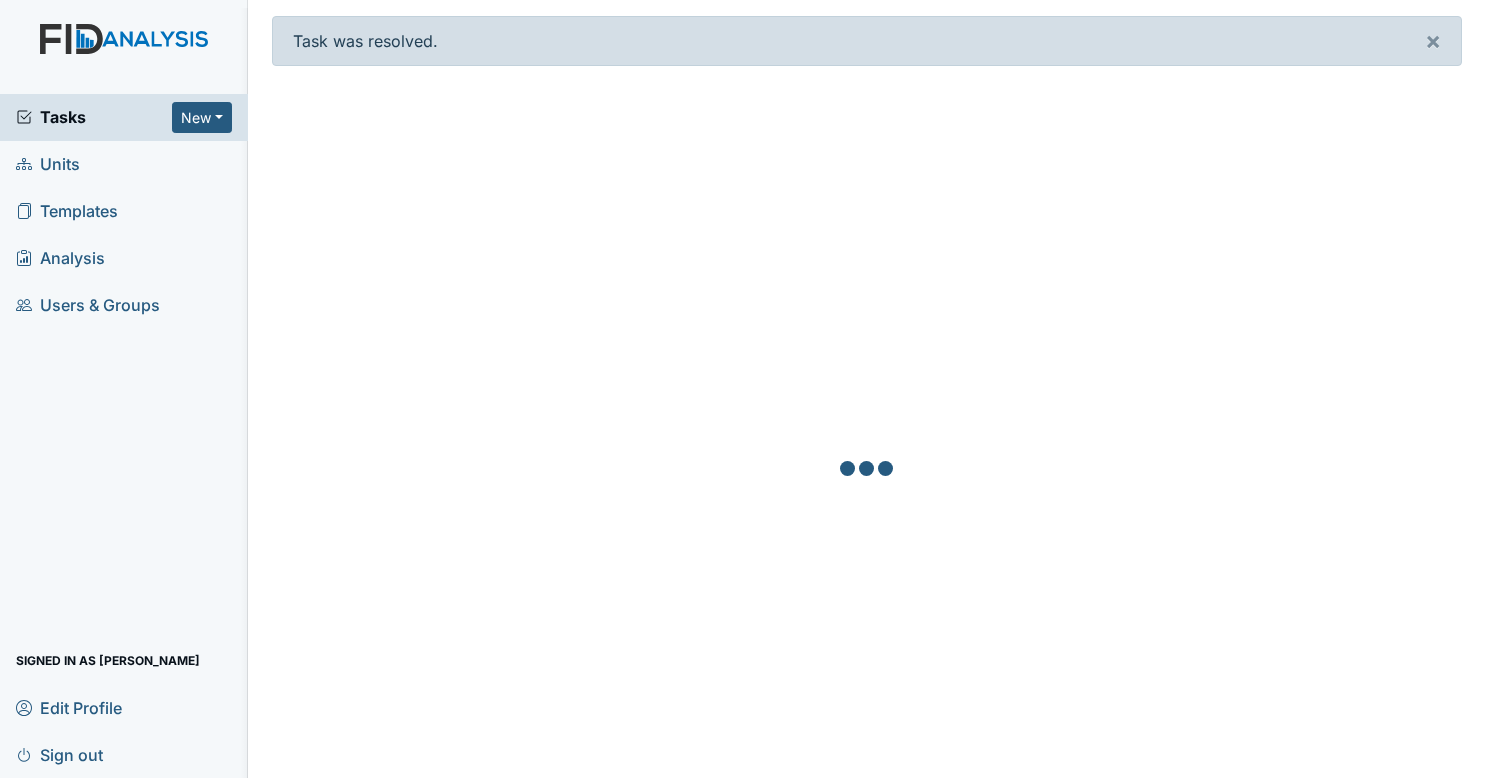 scroll, scrollTop: 0, scrollLeft: 0, axis: both 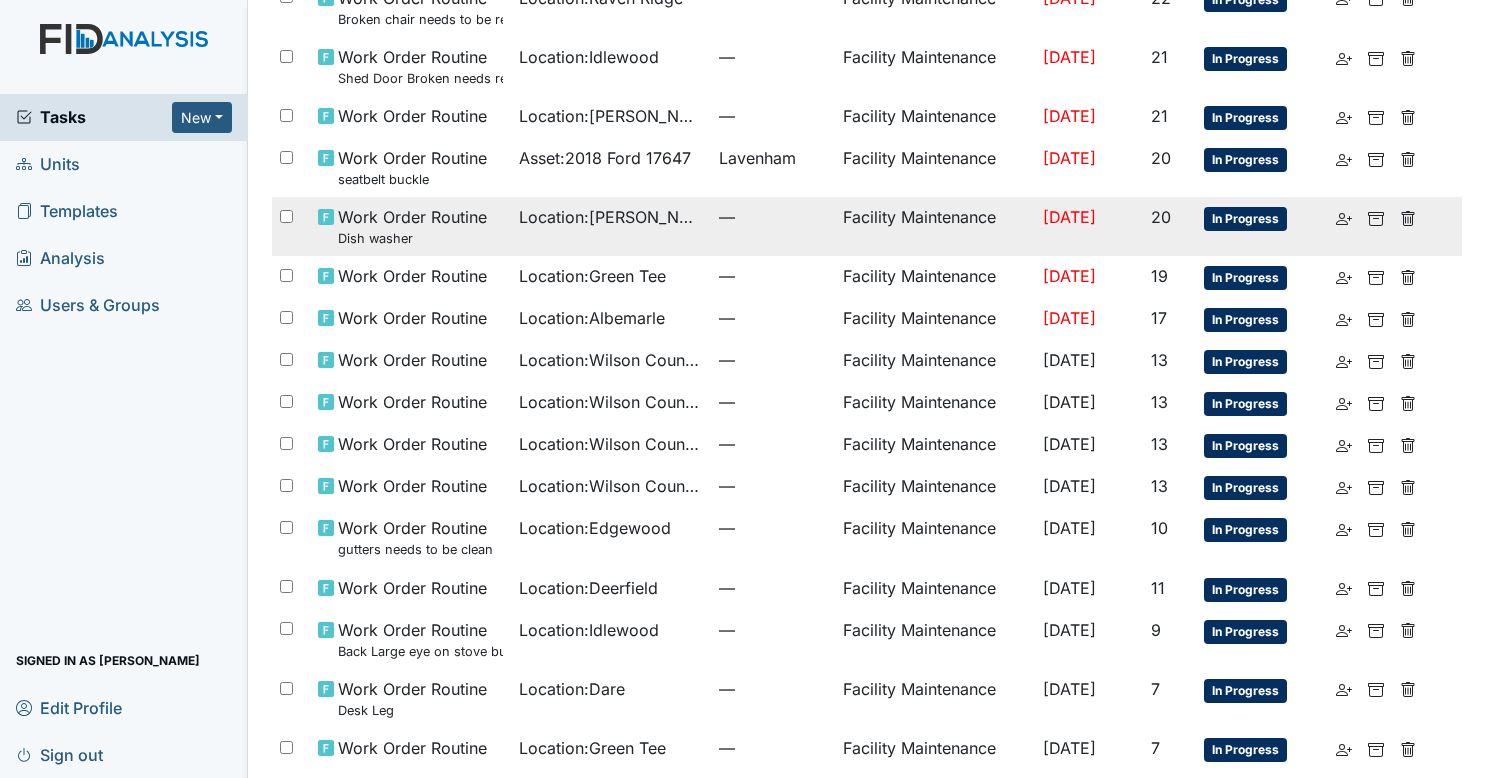 click on "—" at bounding box center [773, 226] 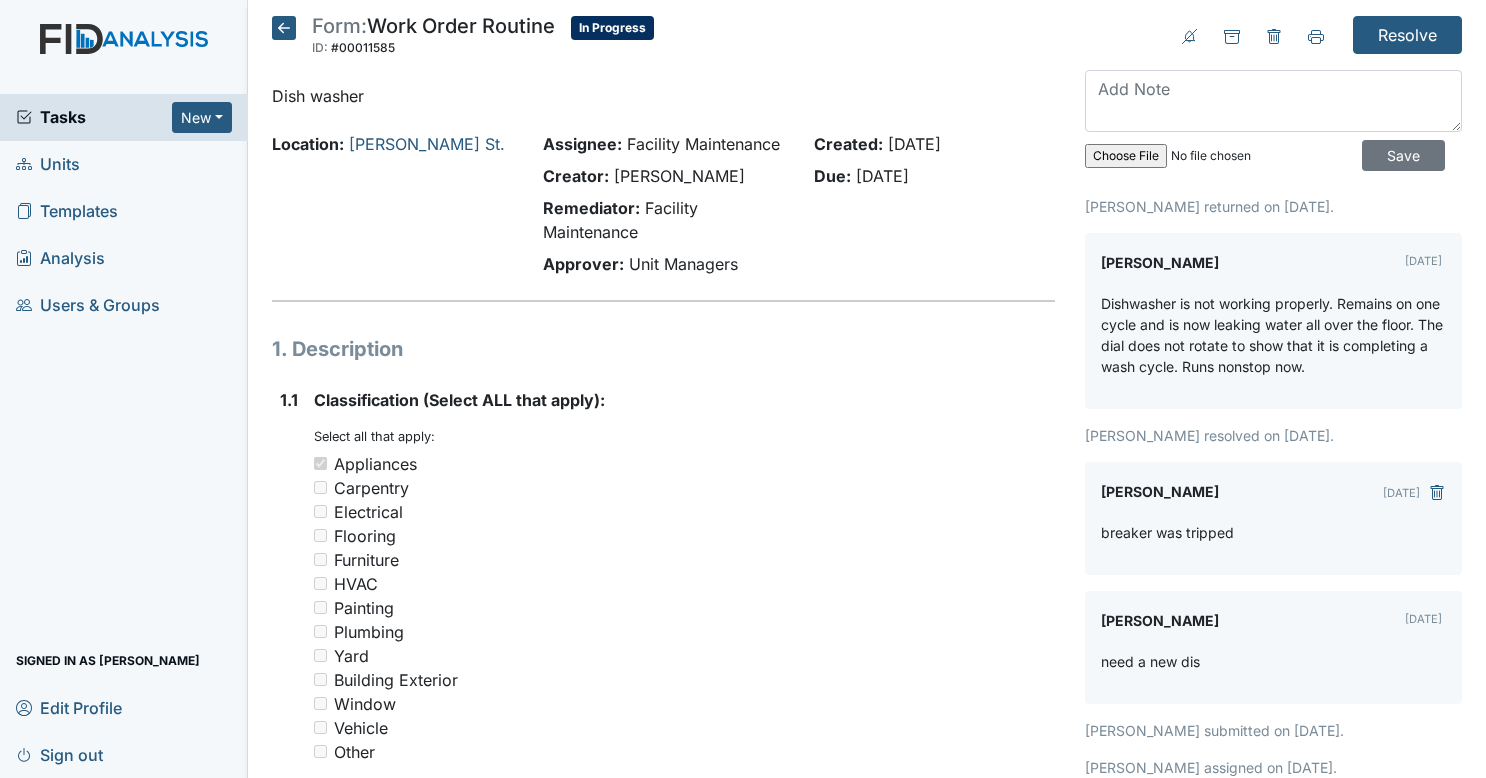scroll, scrollTop: 0, scrollLeft: 0, axis: both 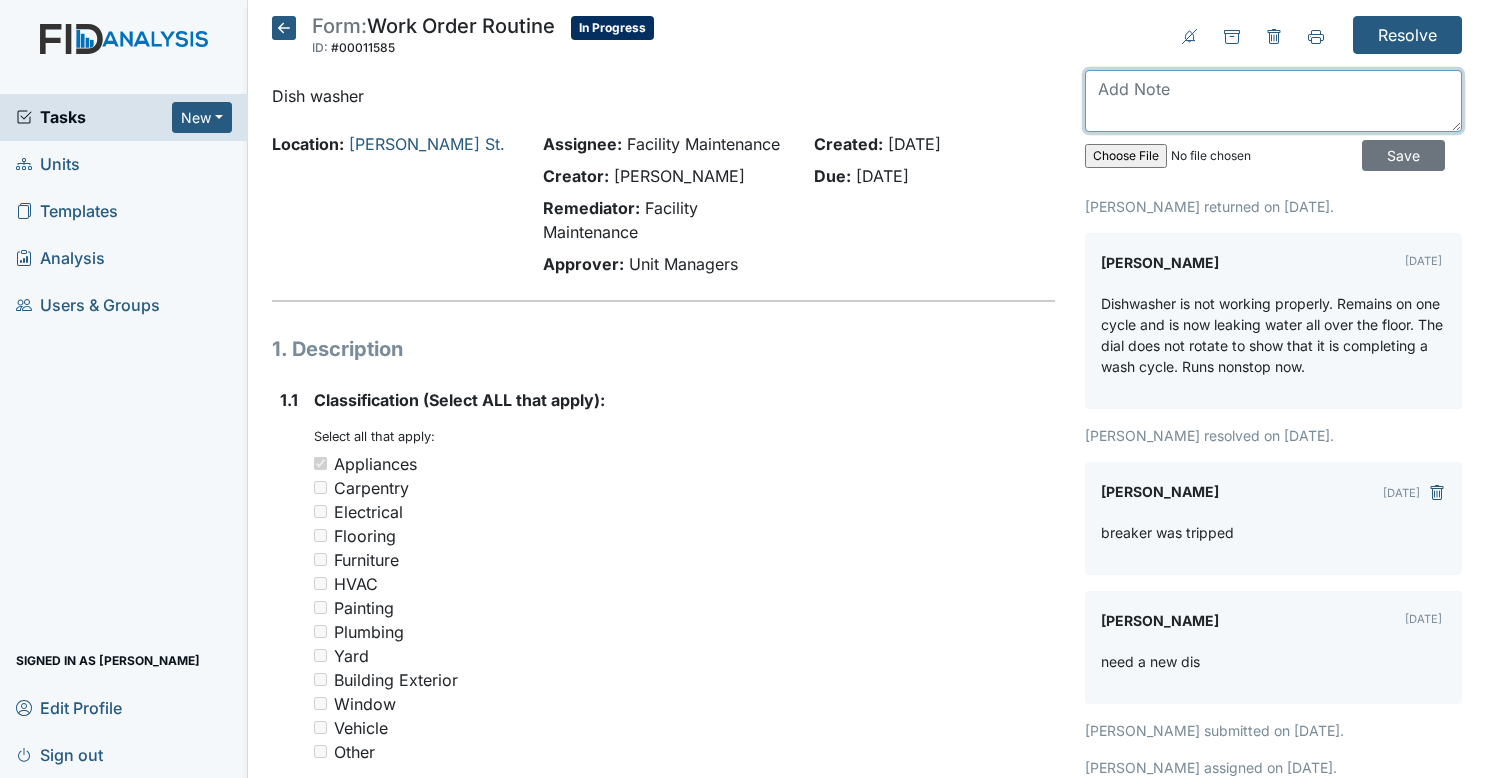 click at bounding box center [1273, 101] 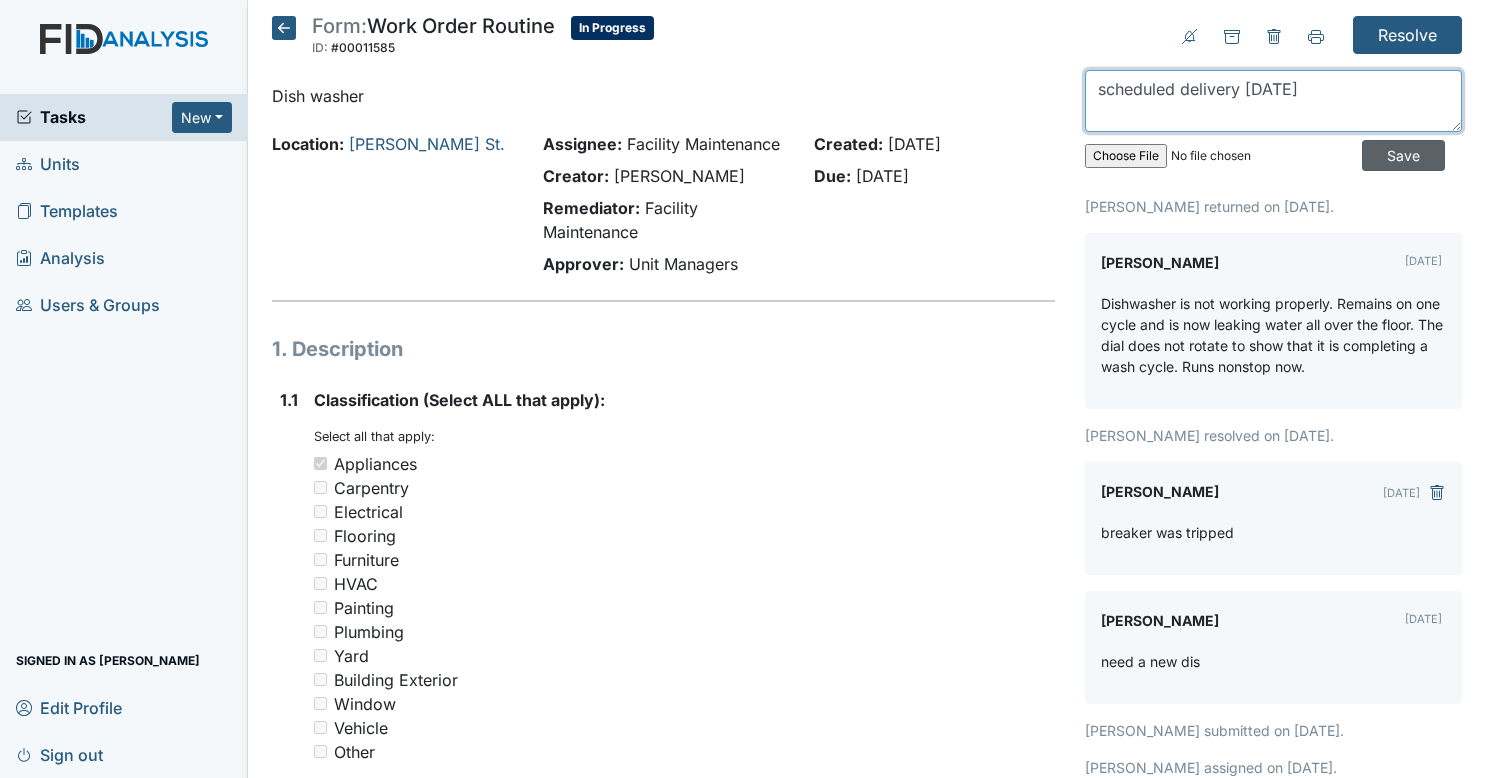 type on "scheduled delivery wednesday" 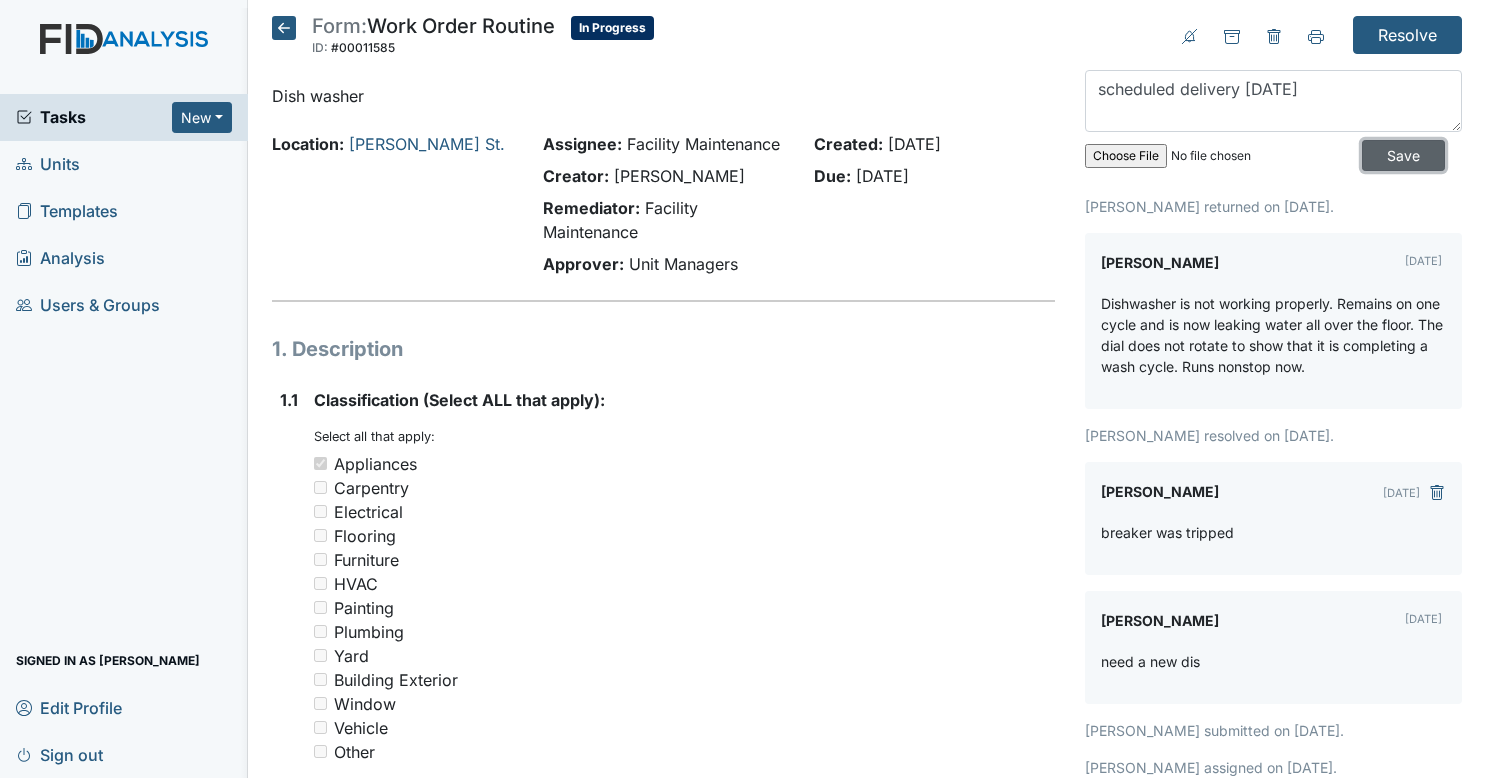 click on "Save" at bounding box center [1403, 155] 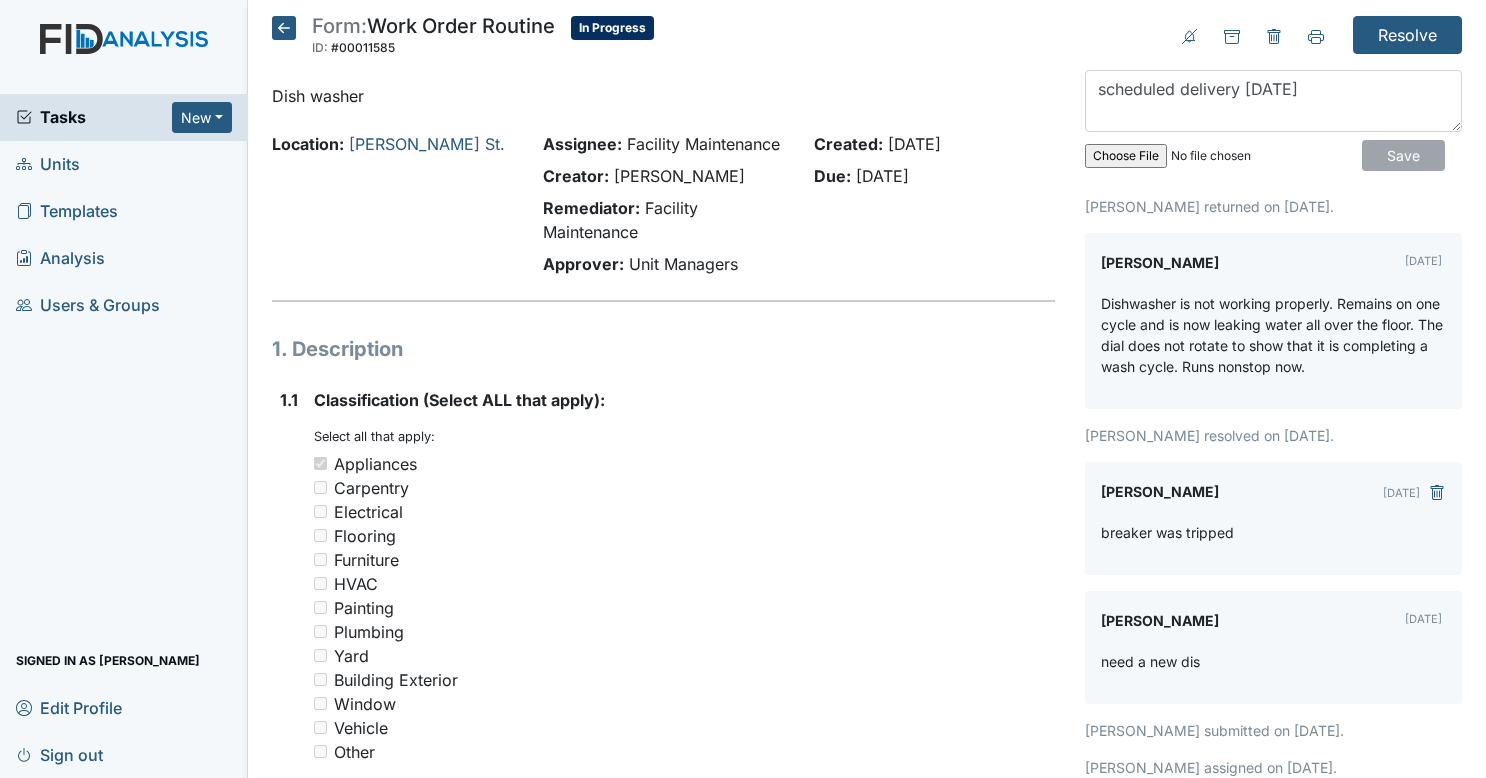 type 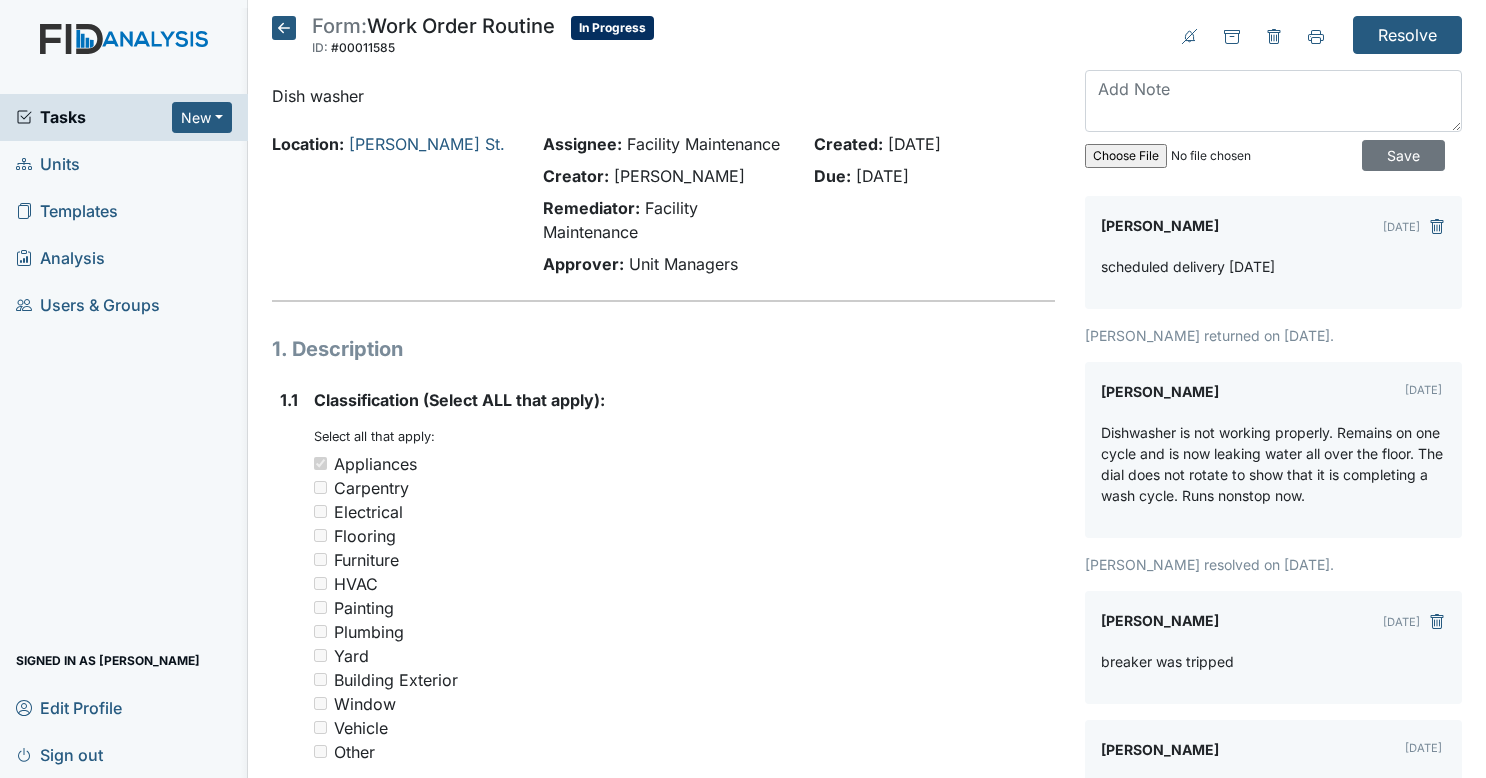 click 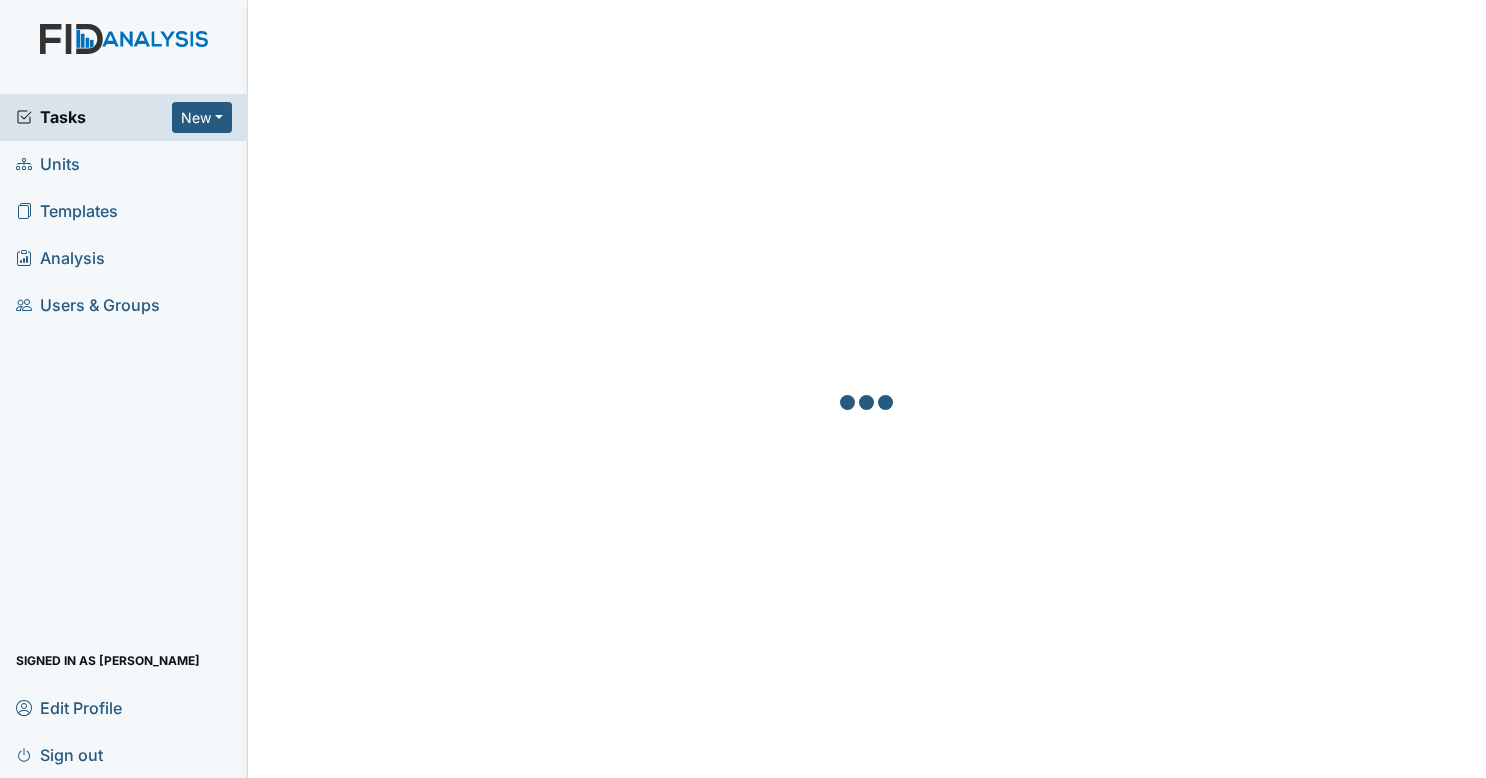 scroll, scrollTop: 0, scrollLeft: 0, axis: both 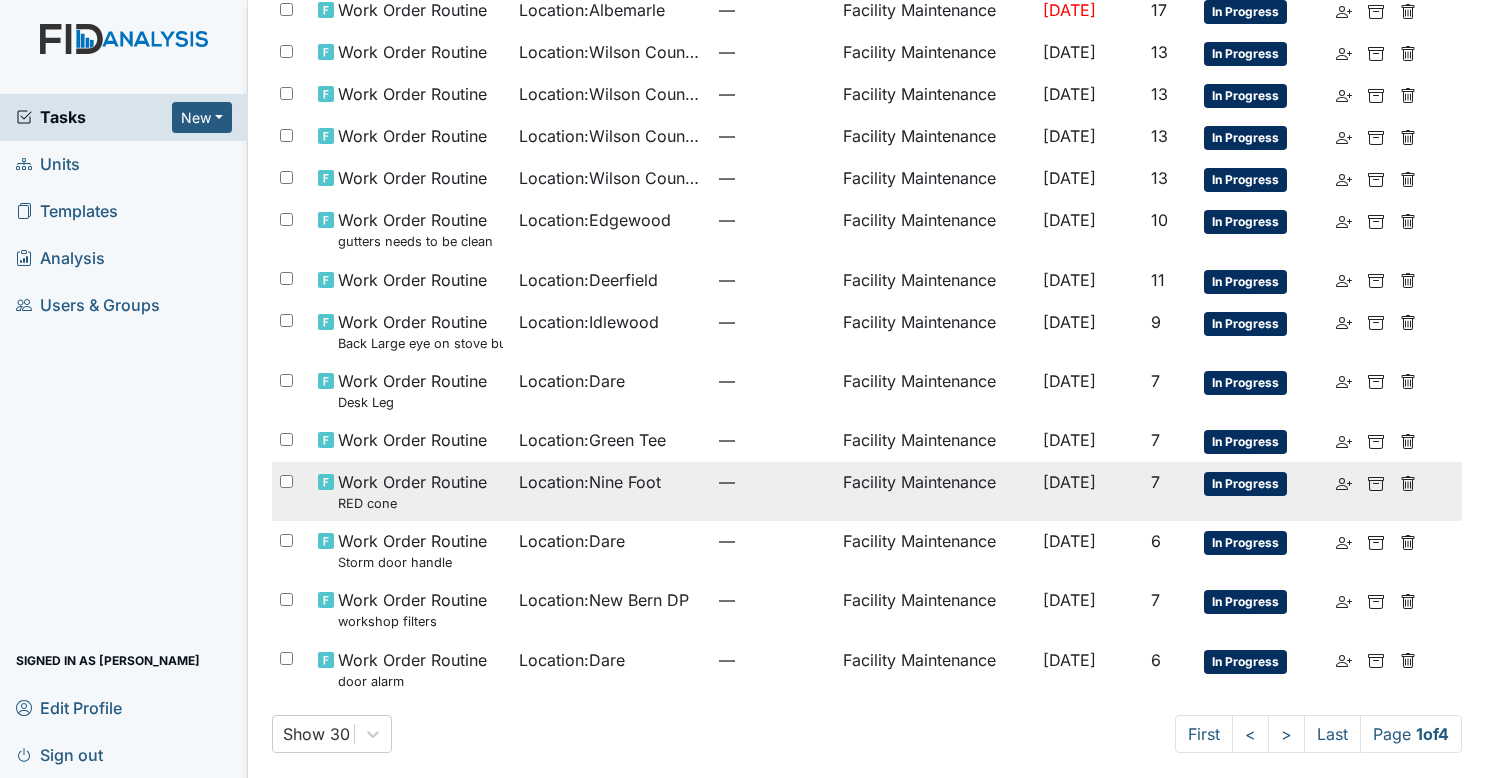 click on "Location :  Nine Foot" at bounding box center [611, 491] 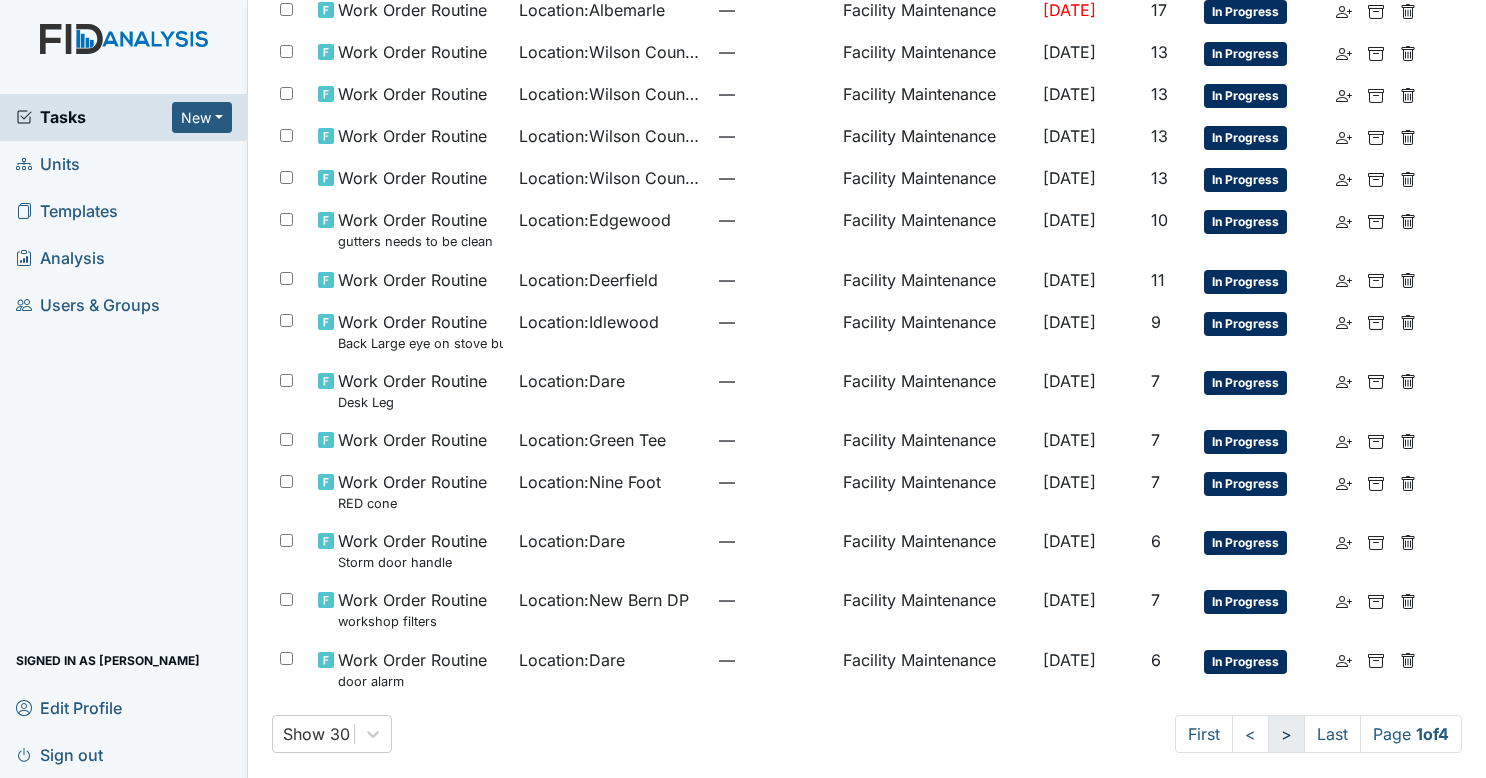 click on ">" at bounding box center [1286, 734] 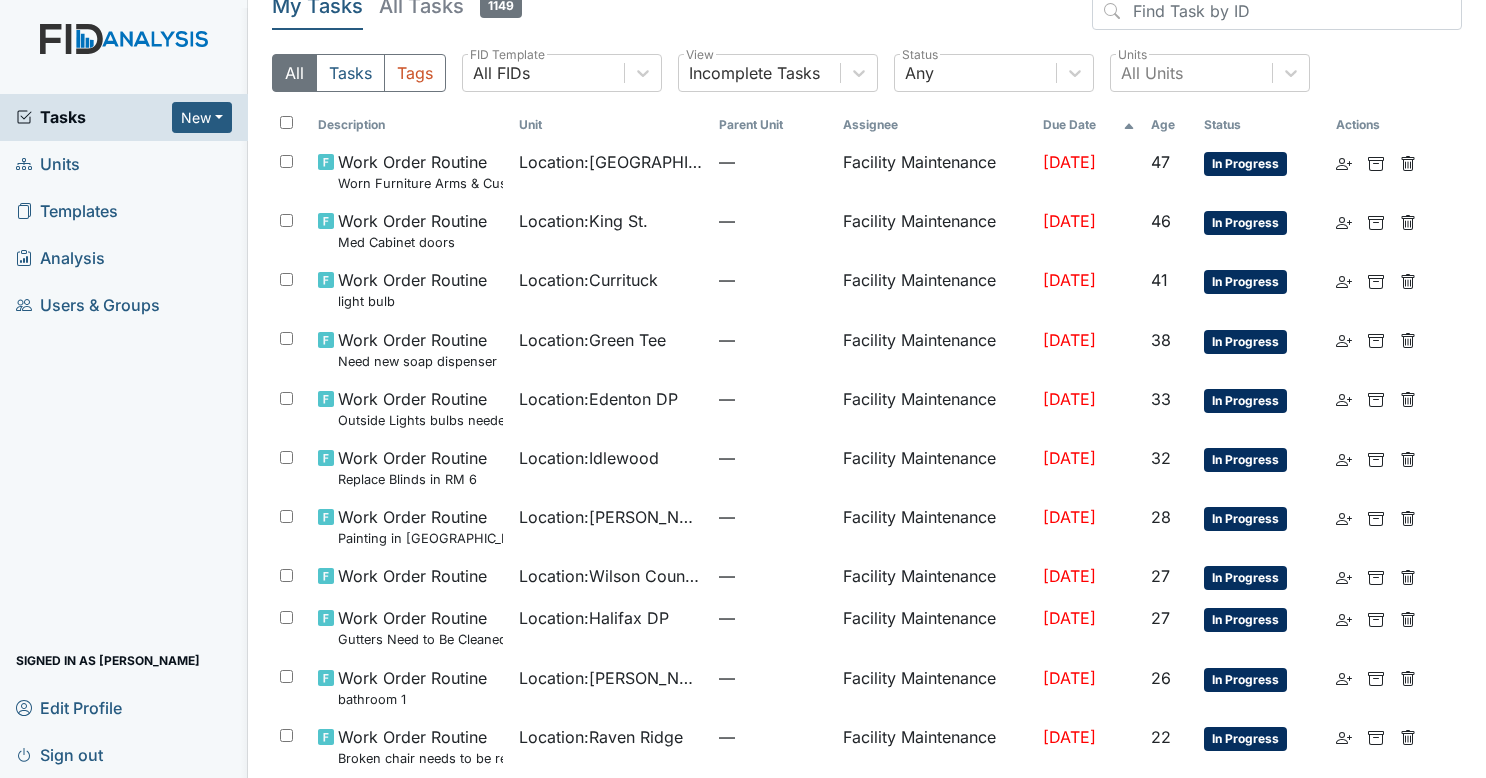 scroll, scrollTop: 0, scrollLeft: 0, axis: both 